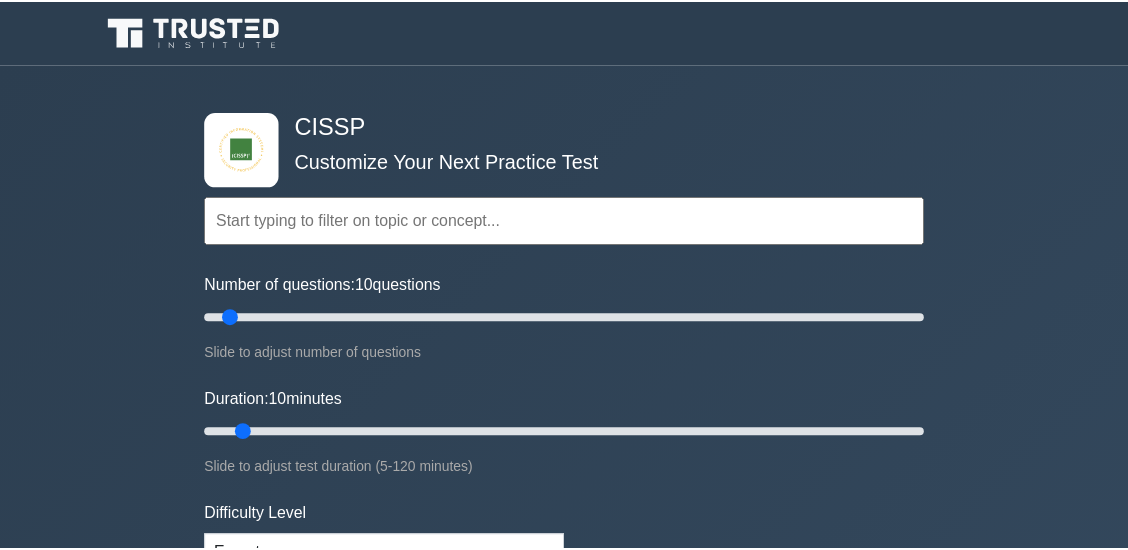 scroll, scrollTop: 0, scrollLeft: 0, axis: both 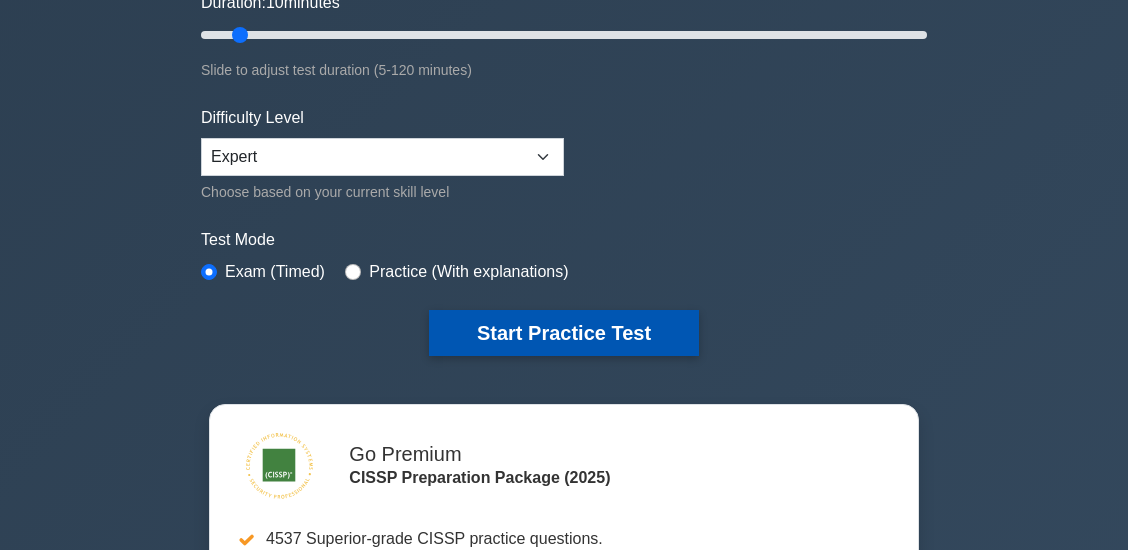 click on "Start Practice Test" at bounding box center [564, 333] 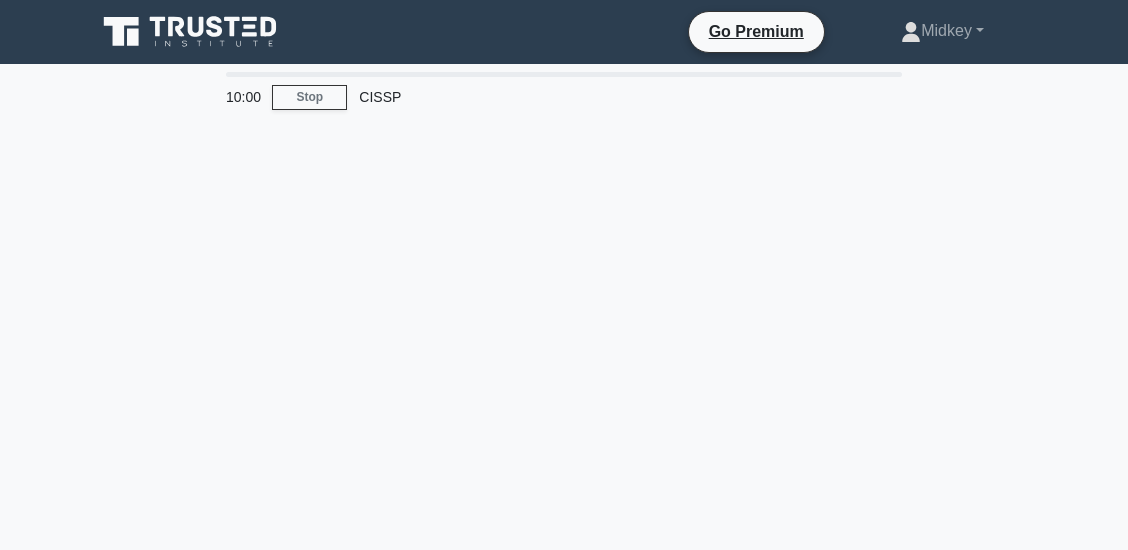 scroll, scrollTop: 0, scrollLeft: 0, axis: both 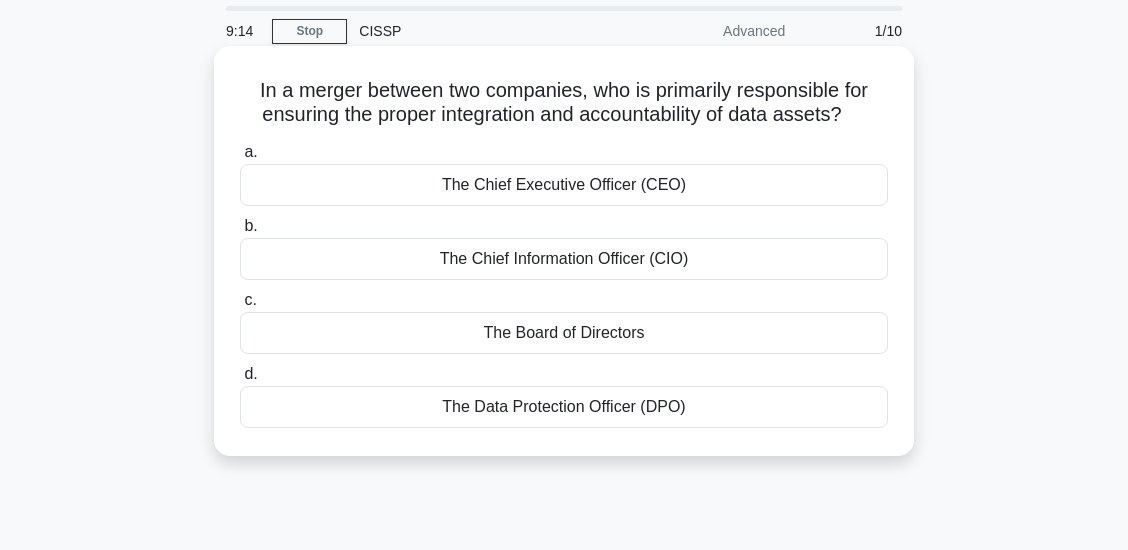 click on "The Data Protection Officer (DPO)" at bounding box center [564, 407] 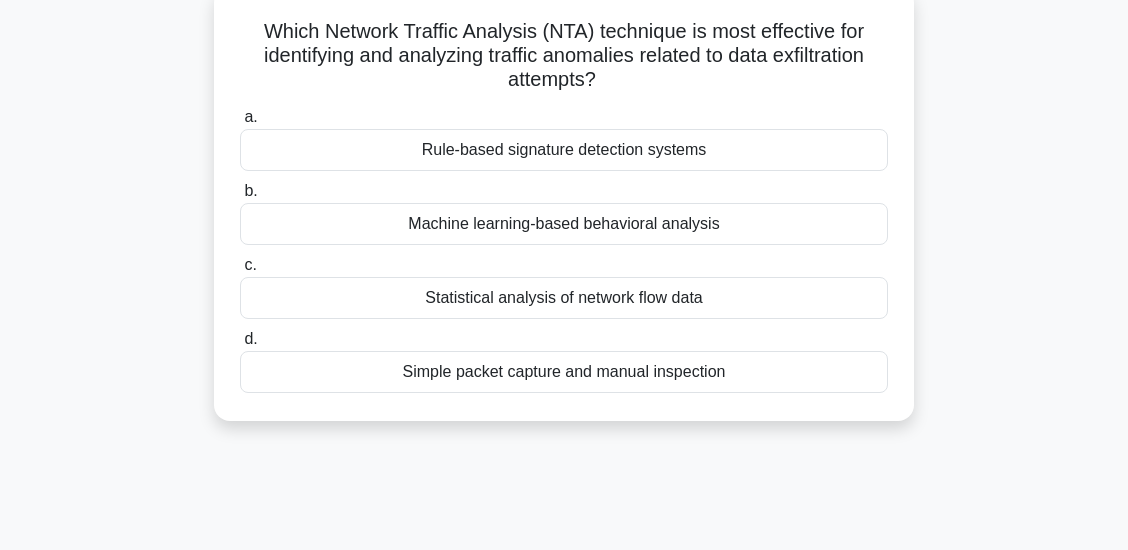 scroll, scrollTop: 133, scrollLeft: 0, axis: vertical 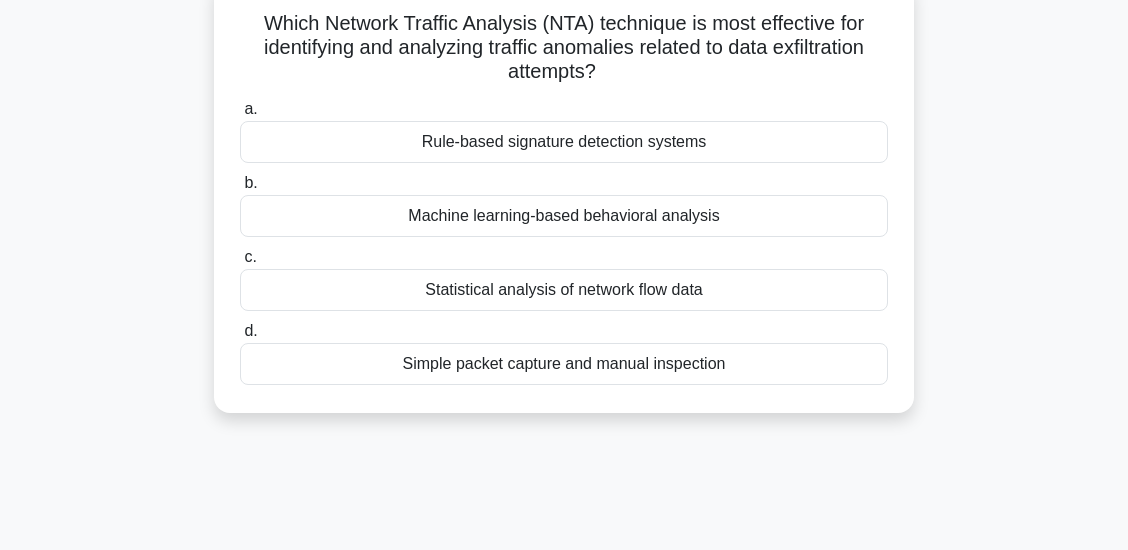click on "Statistical analysis of network flow data" at bounding box center (564, 290) 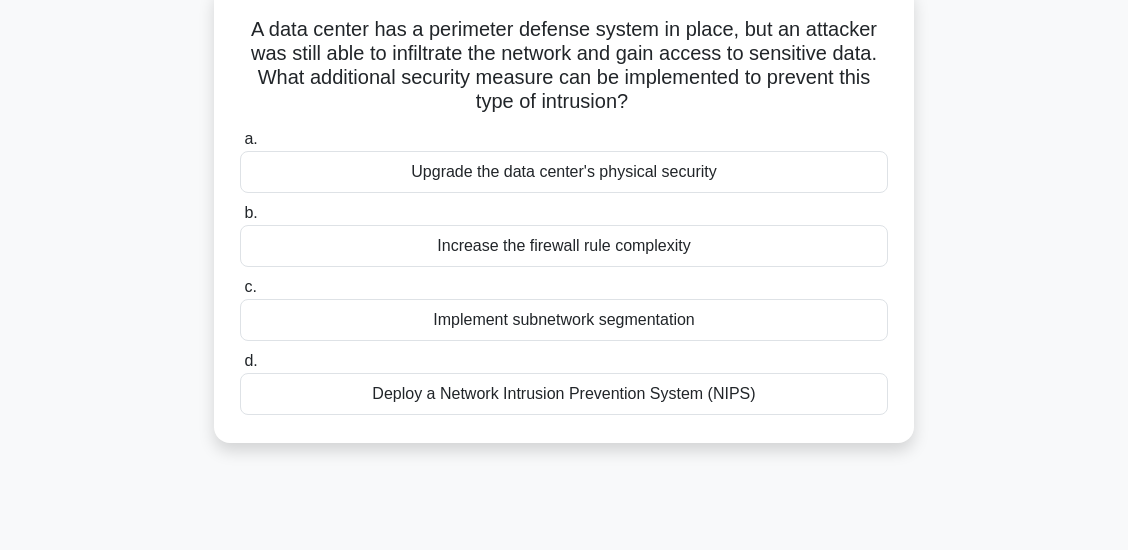 scroll, scrollTop: 133, scrollLeft: 0, axis: vertical 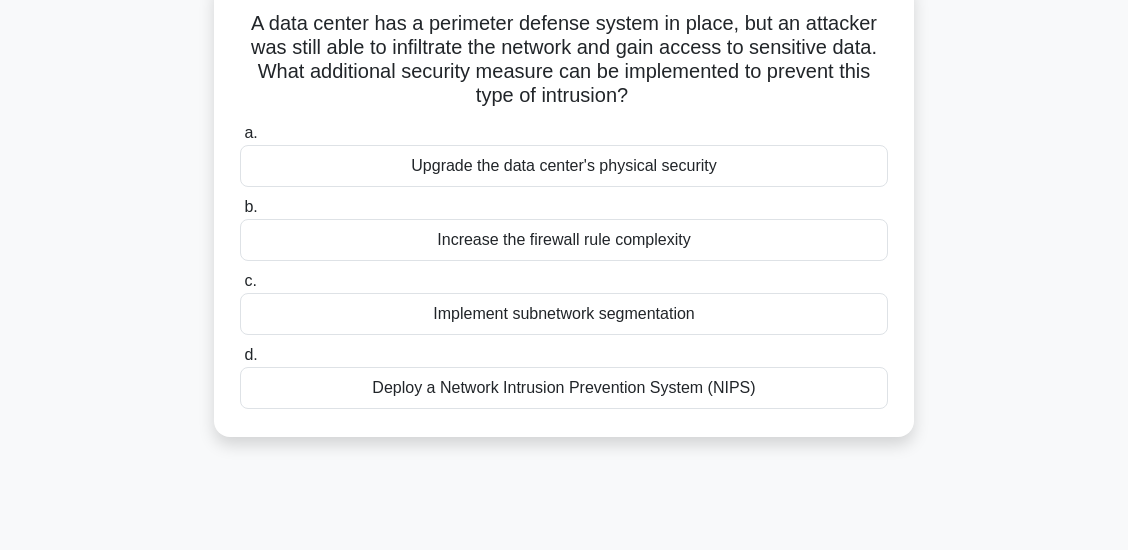 click on "Deploy a Network Intrusion Prevention System (NIPS)" at bounding box center (564, 388) 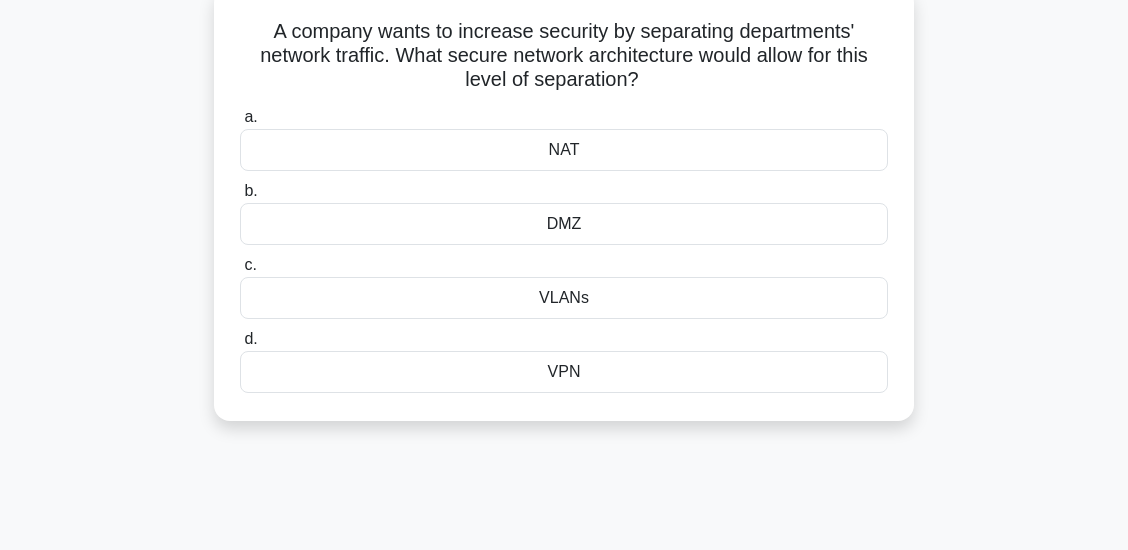 scroll, scrollTop: 133, scrollLeft: 0, axis: vertical 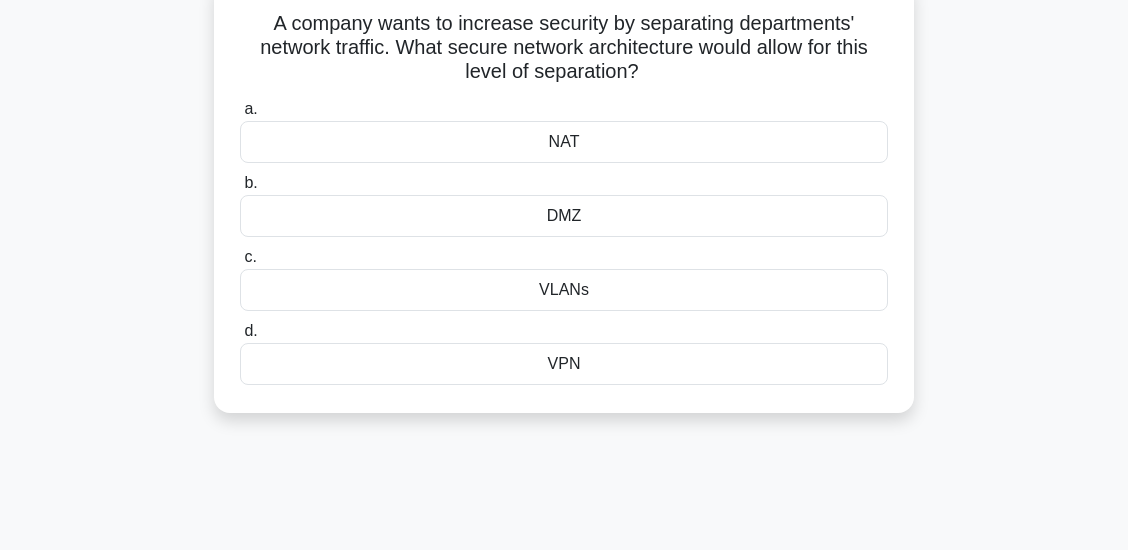 click on "VLANs" at bounding box center [564, 290] 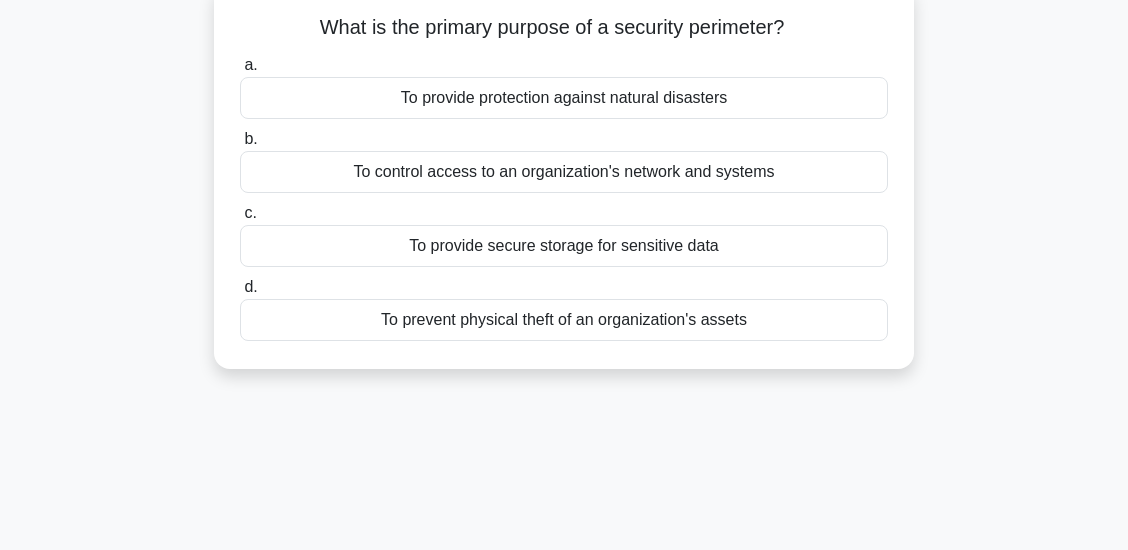 scroll, scrollTop: 133, scrollLeft: 0, axis: vertical 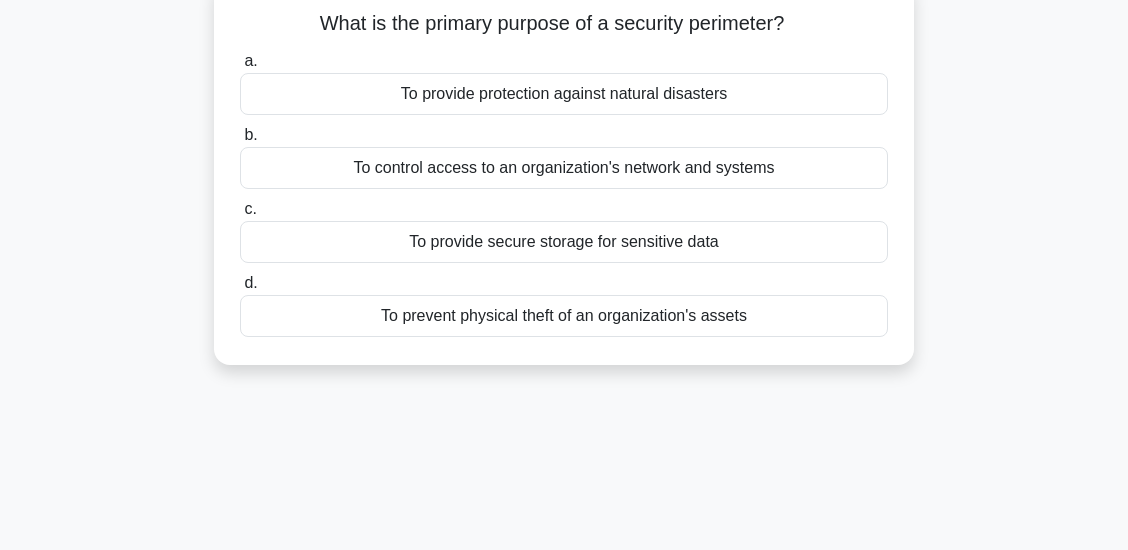 click on "To provide secure storage for sensitive data" at bounding box center [564, 242] 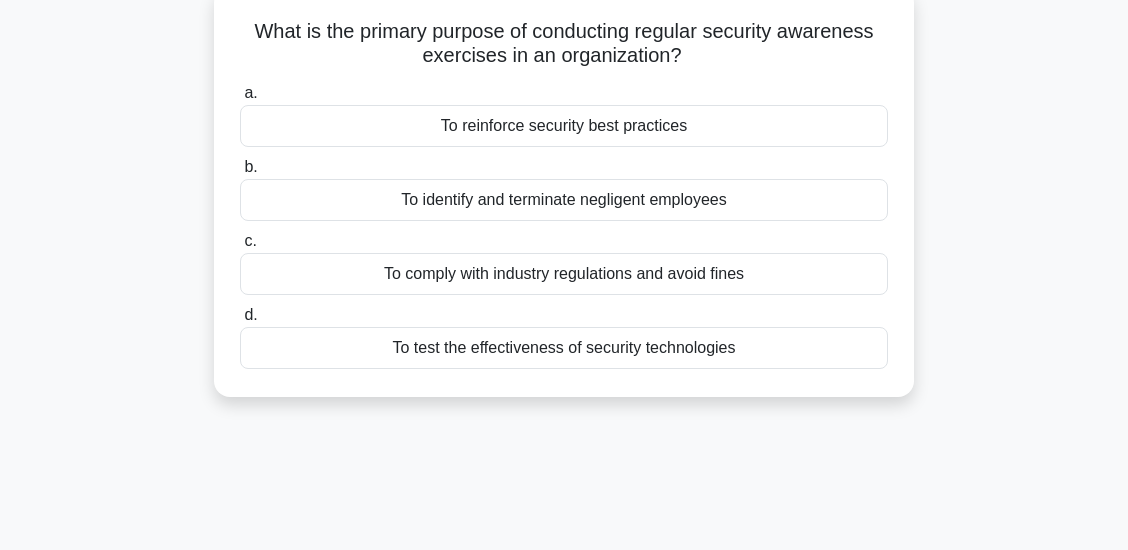 scroll, scrollTop: 133, scrollLeft: 0, axis: vertical 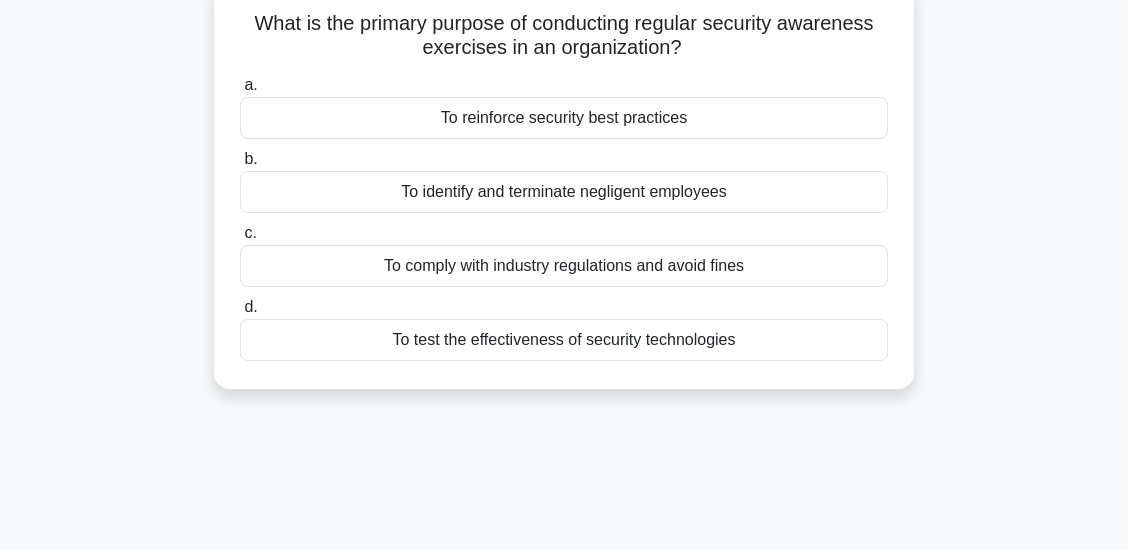 click on "To identify and terminate negligent employees" at bounding box center (564, 192) 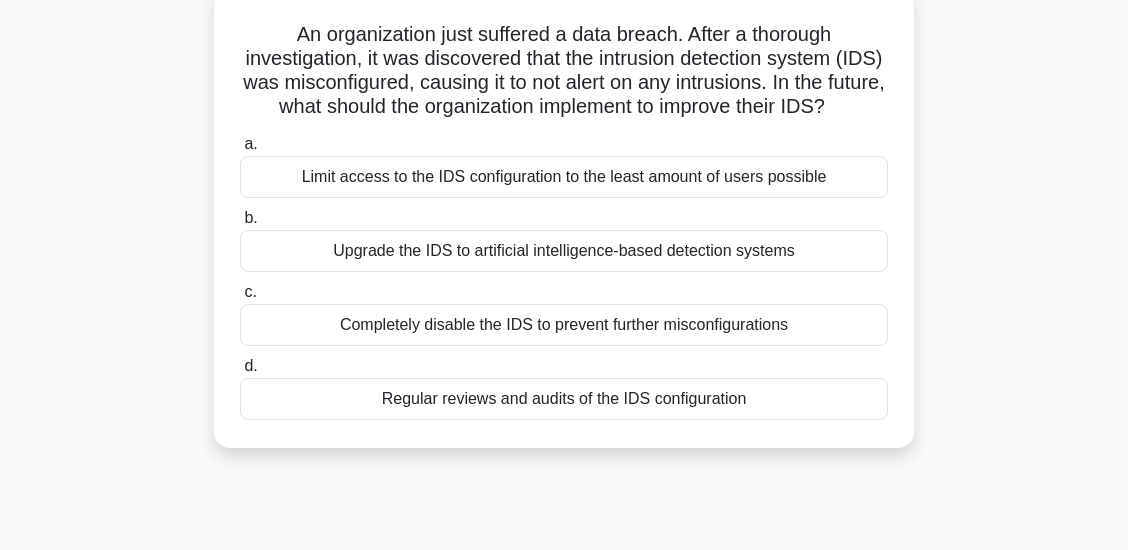 scroll, scrollTop: 133, scrollLeft: 0, axis: vertical 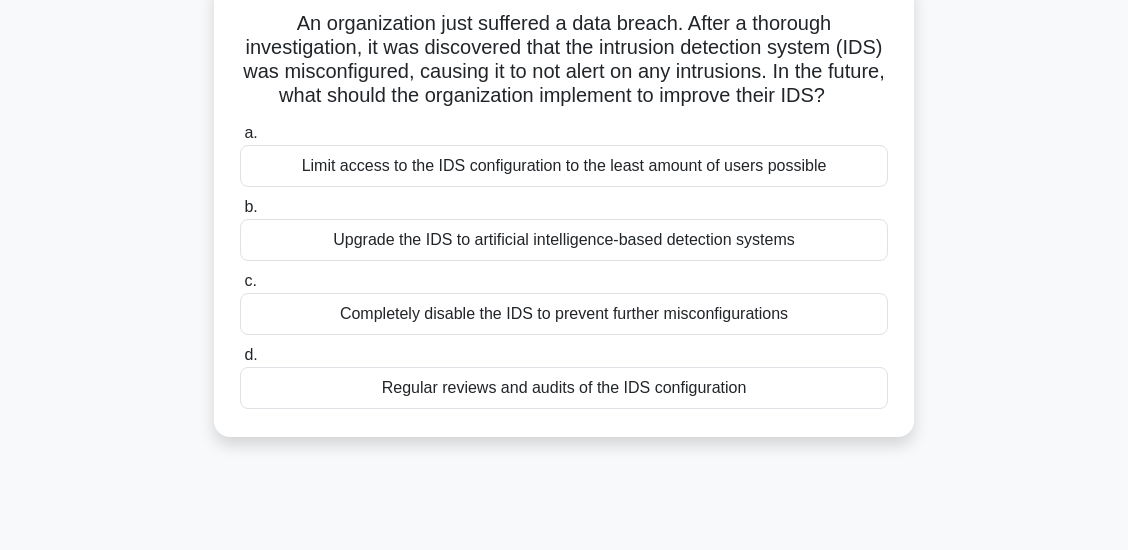 click on "Regular reviews and audits of the IDS configuration" at bounding box center (564, 388) 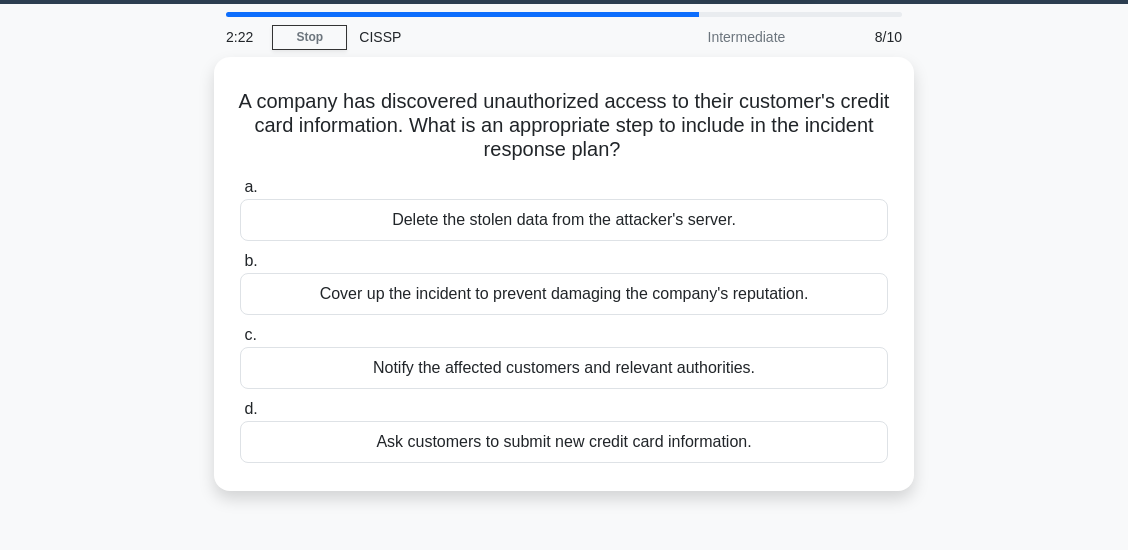 scroll, scrollTop: 133, scrollLeft: 0, axis: vertical 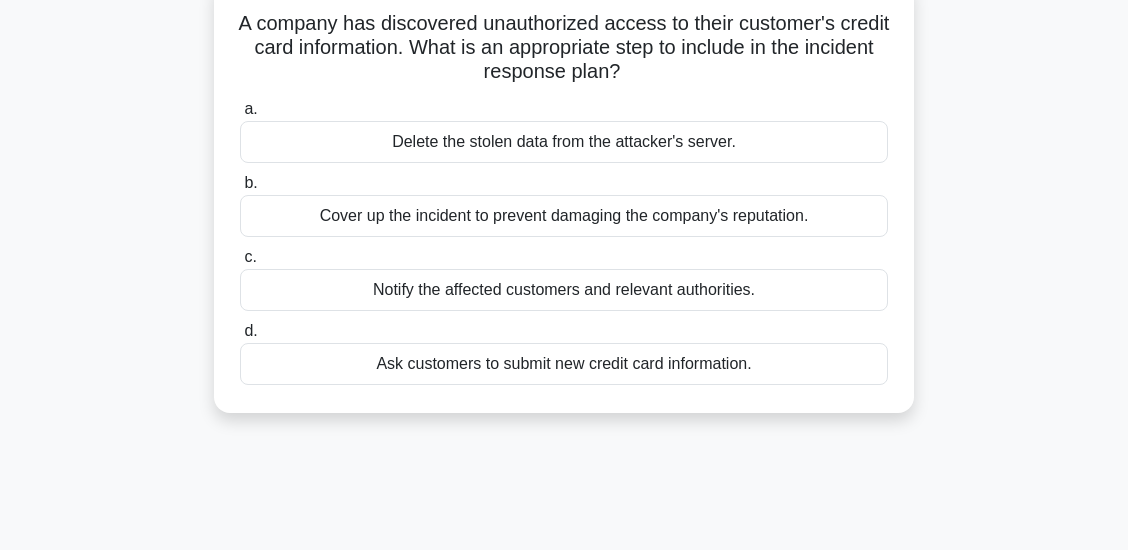 click on "Cover up the incident to prevent damaging the company's reputation." at bounding box center (564, 216) 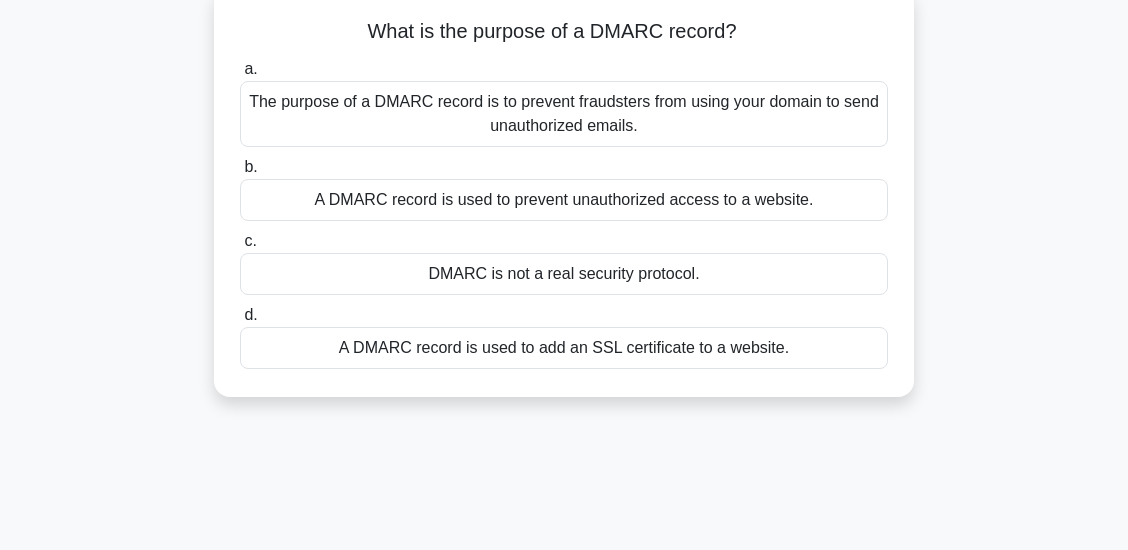 scroll, scrollTop: 133, scrollLeft: 0, axis: vertical 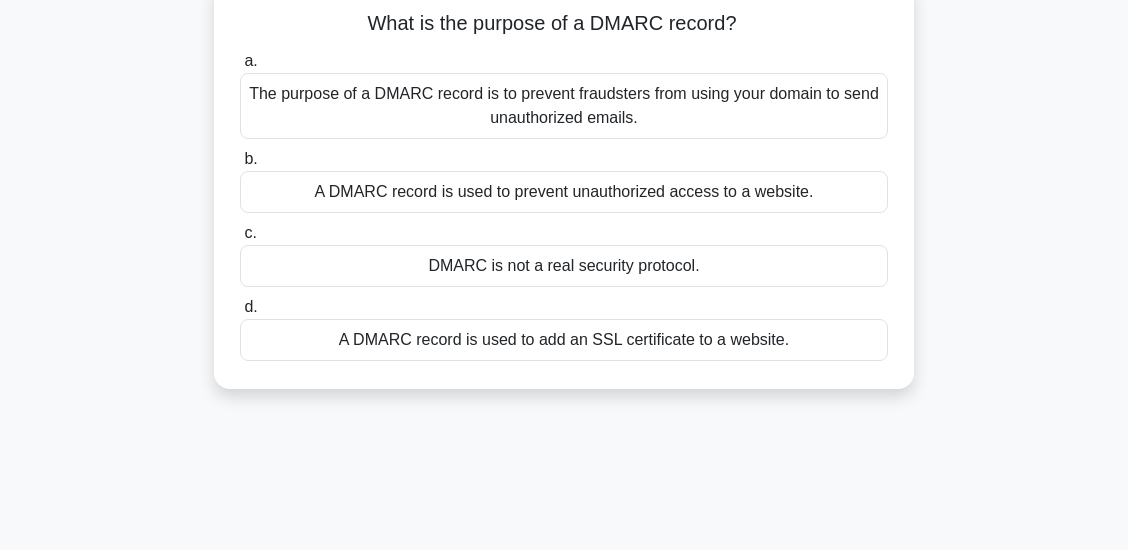 click on "The purpose of a DMARC record is to prevent fraudsters from using your domain to send unauthorized emails." at bounding box center (564, 106) 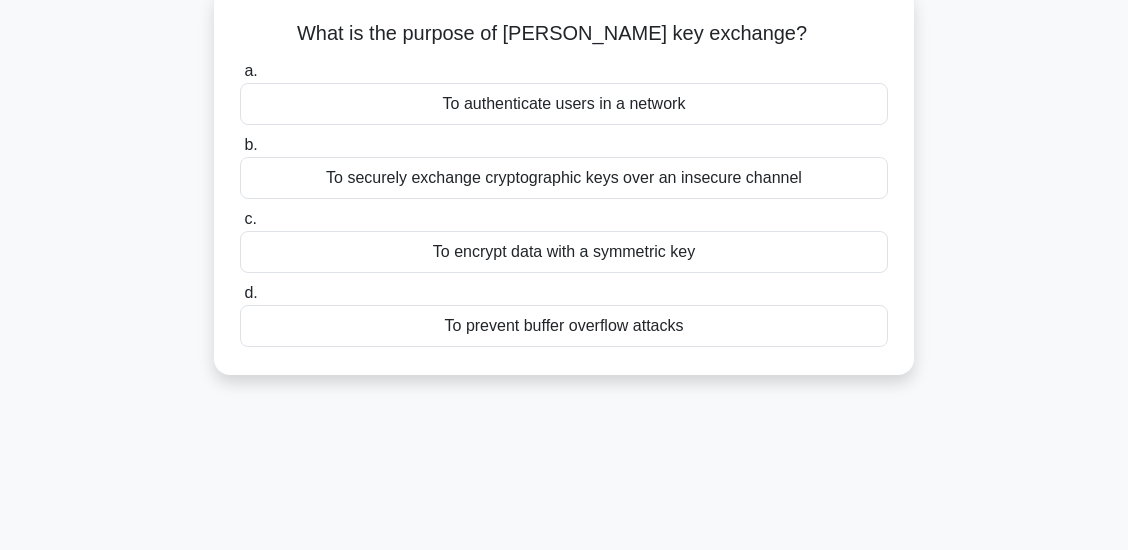 scroll, scrollTop: 133, scrollLeft: 0, axis: vertical 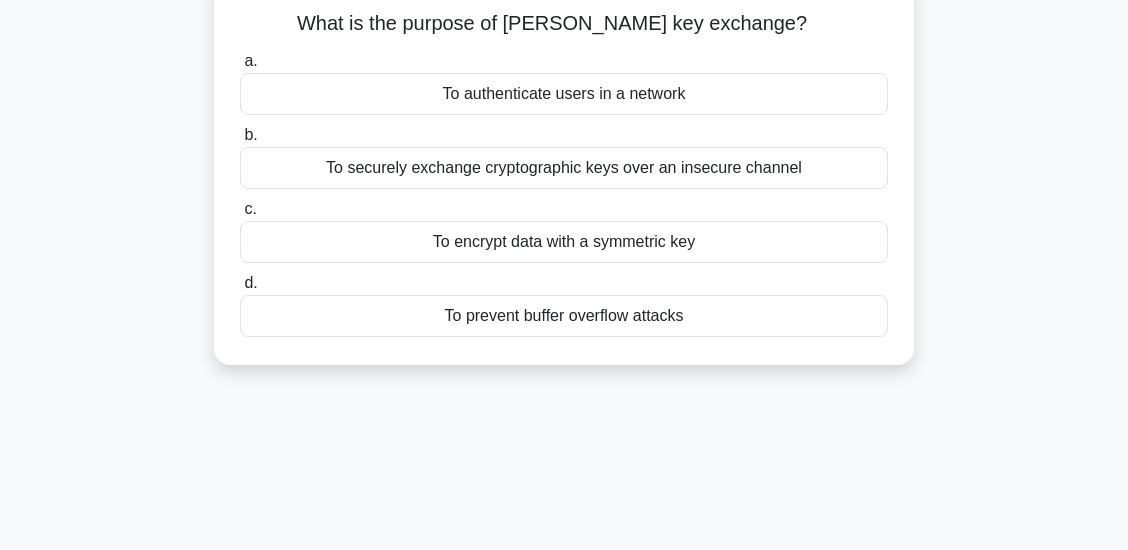 click on "To securely exchange cryptographic keys over an insecure channel" at bounding box center [564, 168] 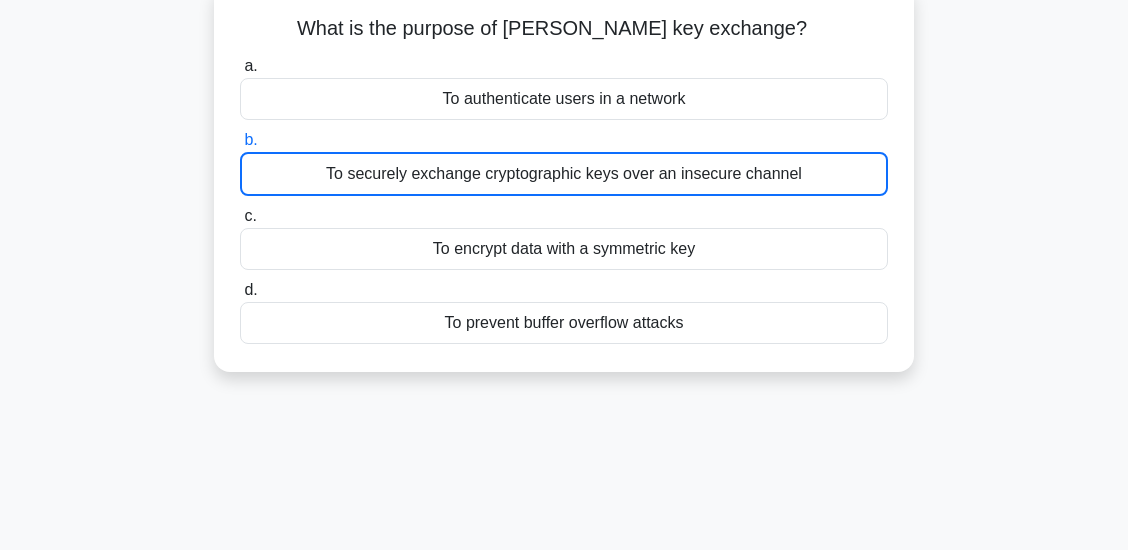scroll, scrollTop: 100, scrollLeft: 0, axis: vertical 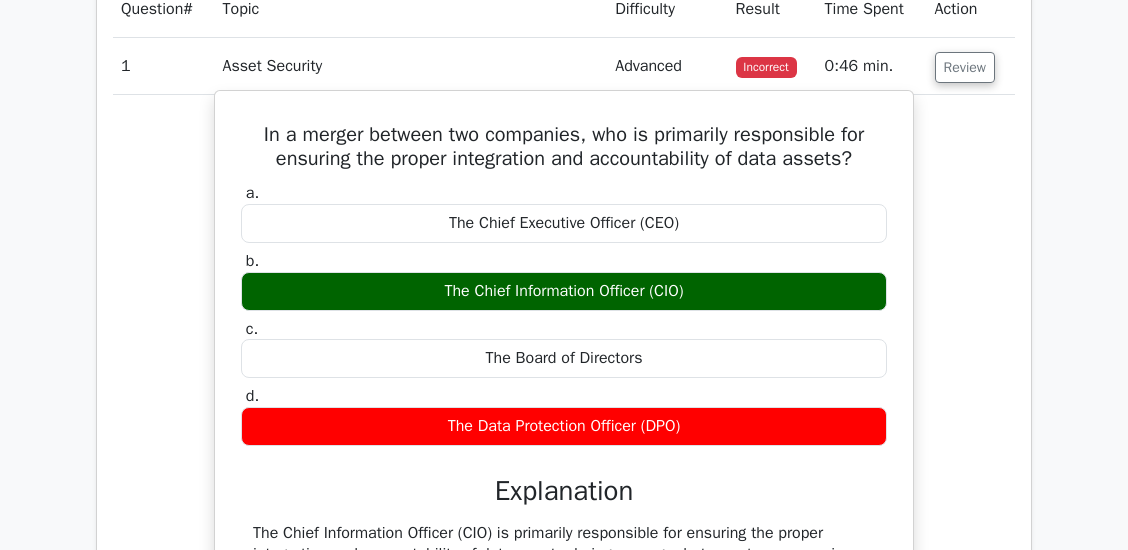 drag, startPoint x: 245, startPoint y: 155, endPoint x: 657, endPoint y: 266, distance: 426.69077 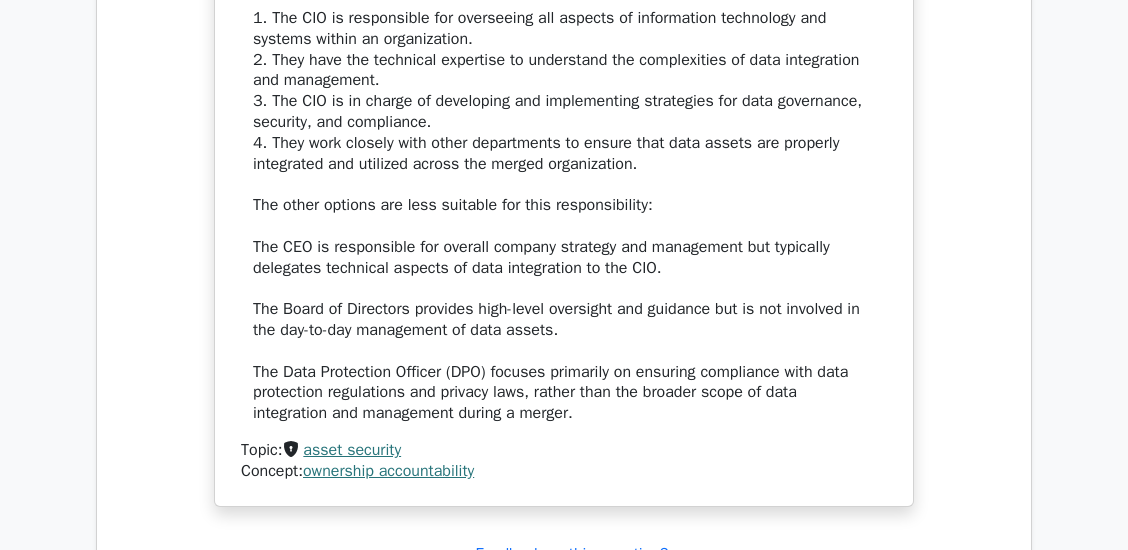 scroll, scrollTop: 2266, scrollLeft: 0, axis: vertical 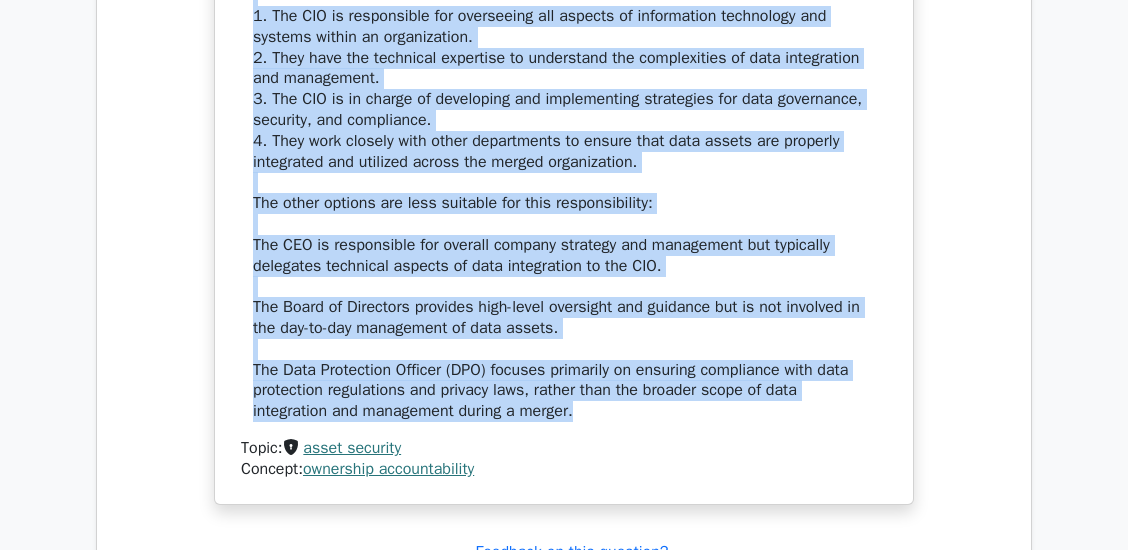 click on "The Chief Information Officer (CIO) is primarily responsible for ensuring the proper integration and accountability of data assets during a merger between two companies. This is because: 1. The CIO is responsible for overseeing all aspects of information technology and systems within an organization. 2. They have the technical expertise to understand the complexities of data integration and management. 3. The CIO is in charge of developing and implementing strategies for data governance, security, and compliance. 4. They work closely with other departments to ensure that data assets are properly integrated and utilized across the merged organization. The other options are less suitable for this responsibility: The CEO is responsible for overall company strategy and management but typically delegates technical aspects of data integration to the CIO. The Board of Directors provides high-level oversight and guidance but is not involved in the day-to-day management of data assets." at bounding box center [564, 172] 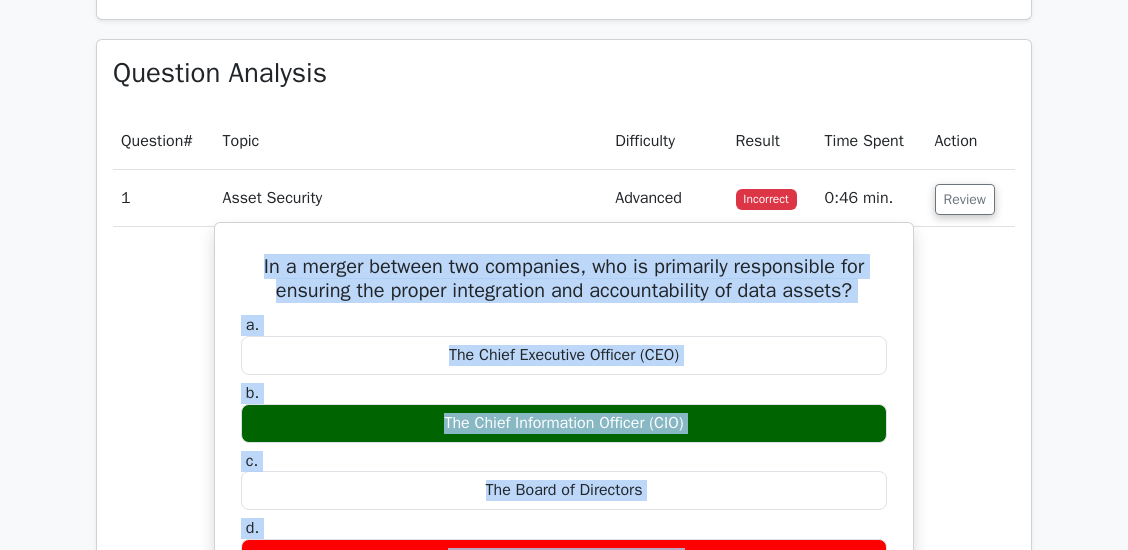scroll, scrollTop: 1533, scrollLeft: 0, axis: vertical 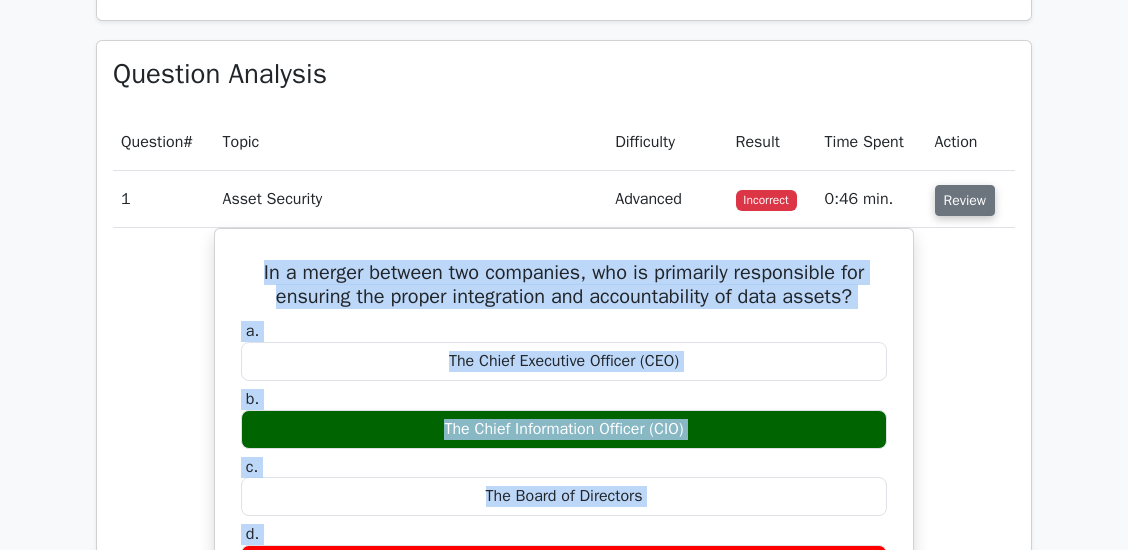 click on "Review" at bounding box center [965, 200] 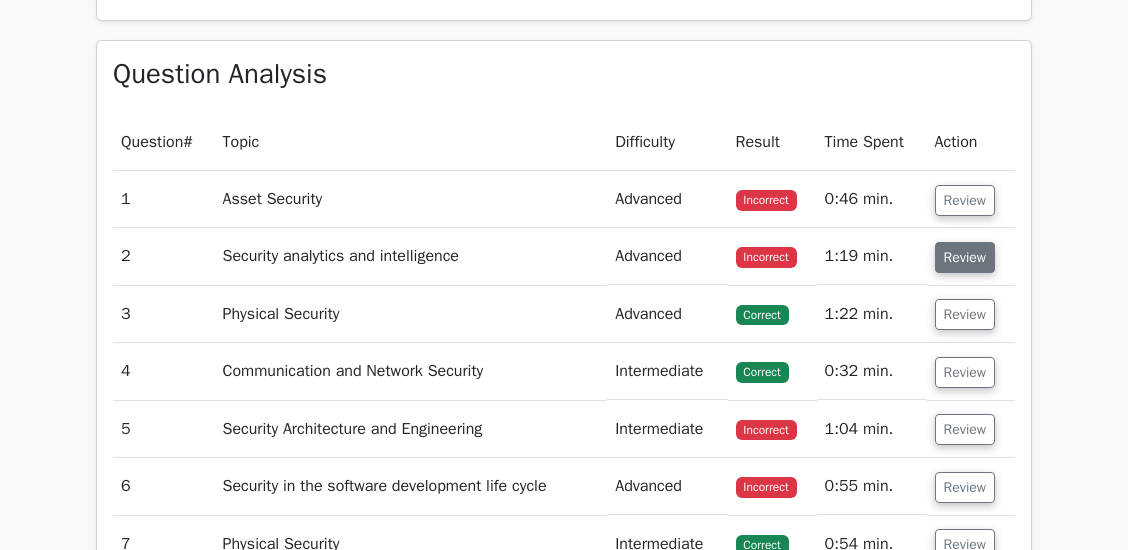 click on "Review" at bounding box center (965, 257) 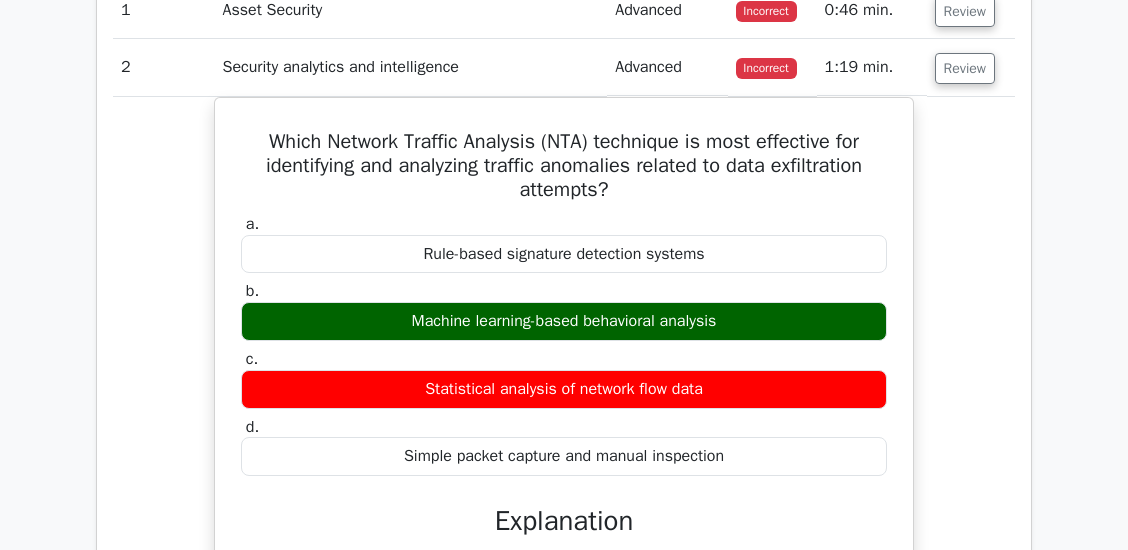 scroll, scrollTop: 1733, scrollLeft: 0, axis: vertical 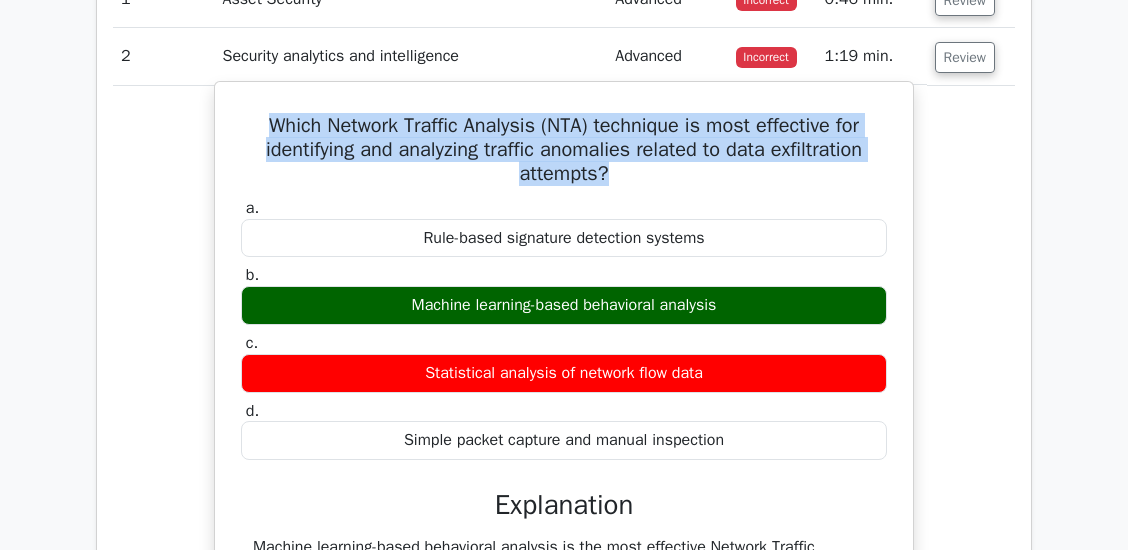 drag, startPoint x: 237, startPoint y: 146, endPoint x: 700, endPoint y: 208, distance: 467.13275 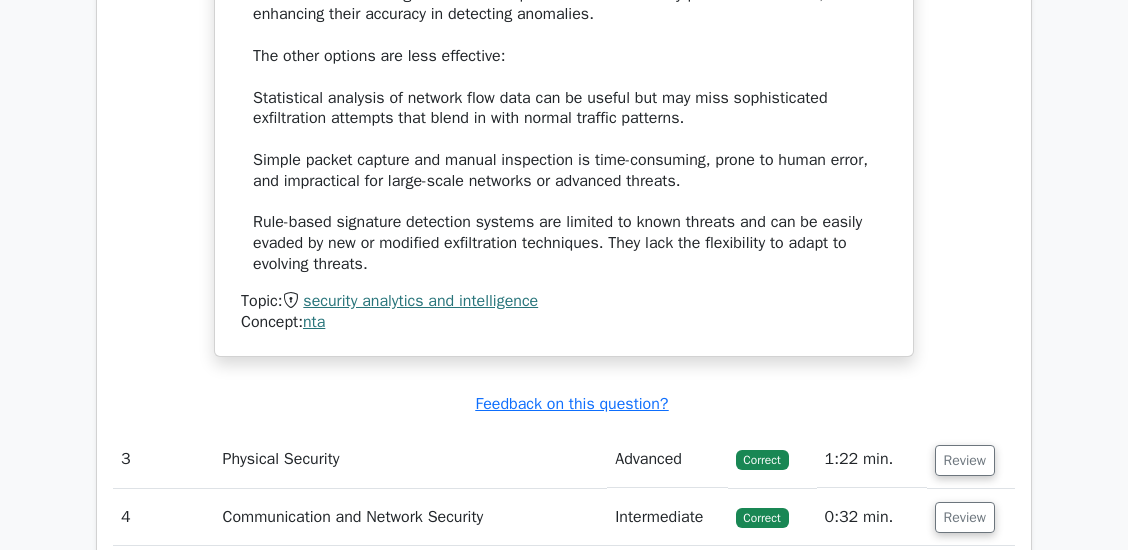 scroll, scrollTop: 2600, scrollLeft: 0, axis: vertical 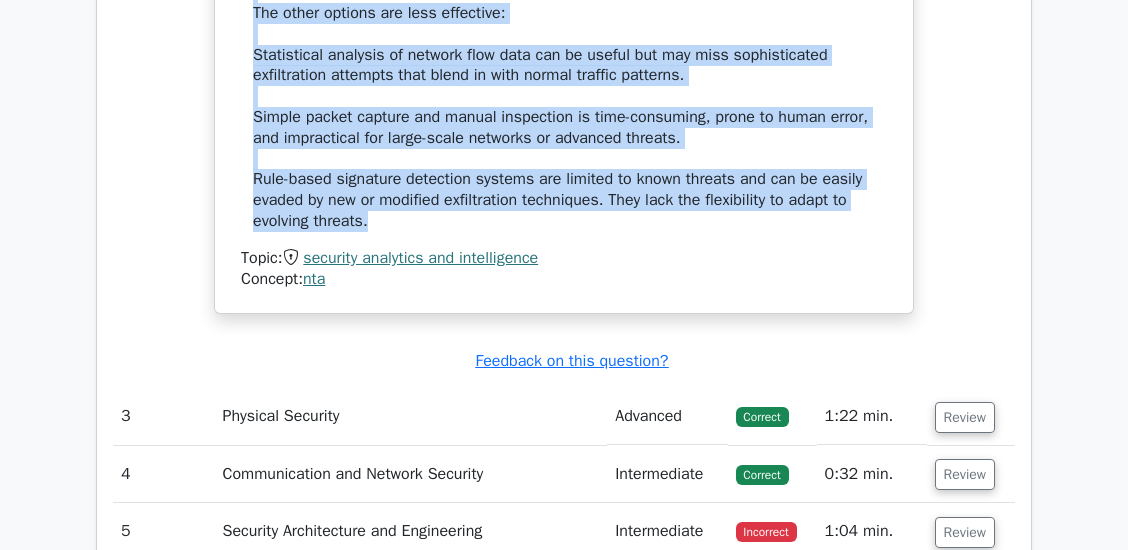 click on "Machine learning-based behavioral analysis is the most effective Network Traffic Analysis (NTA) technique for identifying and analyzing traffic anomalies related to data exfiltration attempts. This approach is superior for several reasons: 1. Adaptability: Machine learning algorithms can adapt to new and evolving threats, making them more effective at detecting novel exfiltration techniques. 2. Pattern recognition: ML can identify subtle patterns and anomalies in network behavior that might be missed by other methods. 3. Scalability: It can handle large volumes of data and complex network environments more efficiently than manual or rule-based approaches. 4. Continuous learning: ML models improve over time as they process more data, enhancing their accuracy in detecting anomalies. The other options are less effective: Statistical analysis of network flow data can be useful but may miss sophisticated exfiltration attempts that blend in with normal traffic patterns." at bounding box center (564, -49) 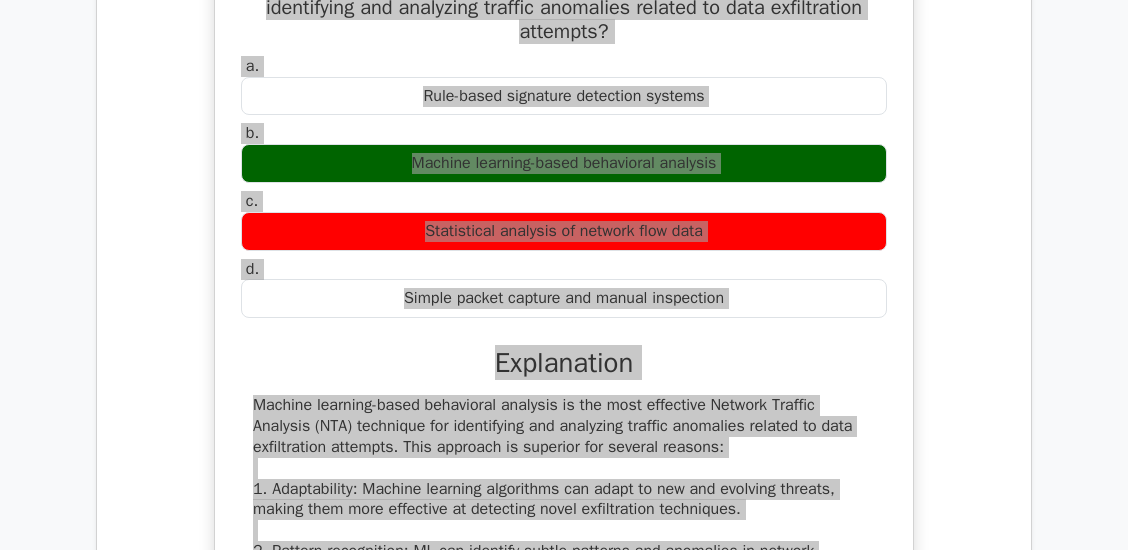 scroll, scrollTop: 1866, scrollLeft: 0, axis: vertical 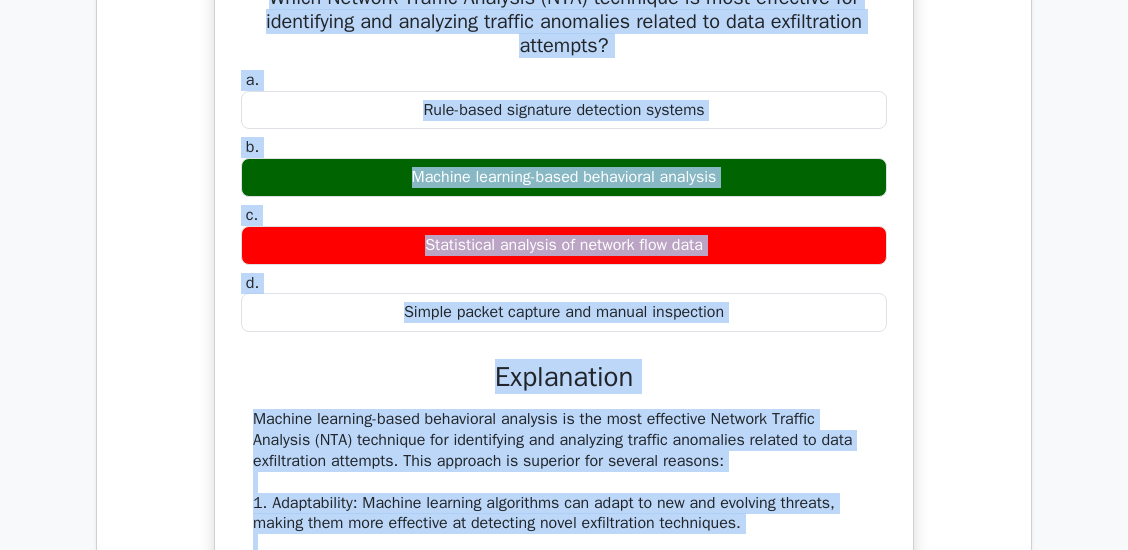 click on "Which Network Traffic Analysis (NTA) technique is most effective for identifying and analyzing traffic anomalies related to data exfiltration attempts?
a.
Rule-based signature detection systems
b.
c. d." at bounding box center (564, 515) 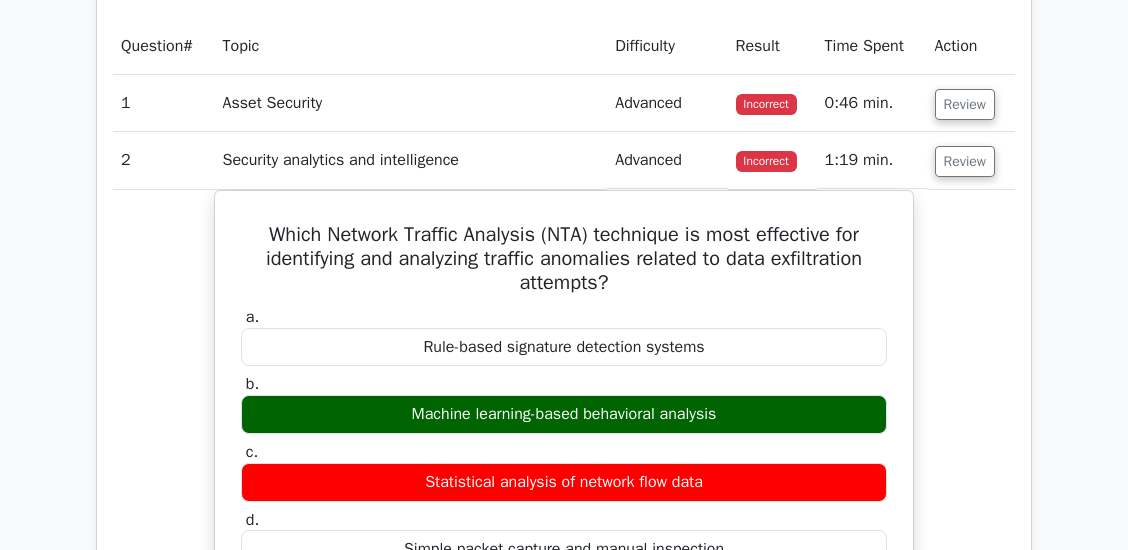 scroll, scrollTop: 1600, scrollLeft: 0, axis: vertical 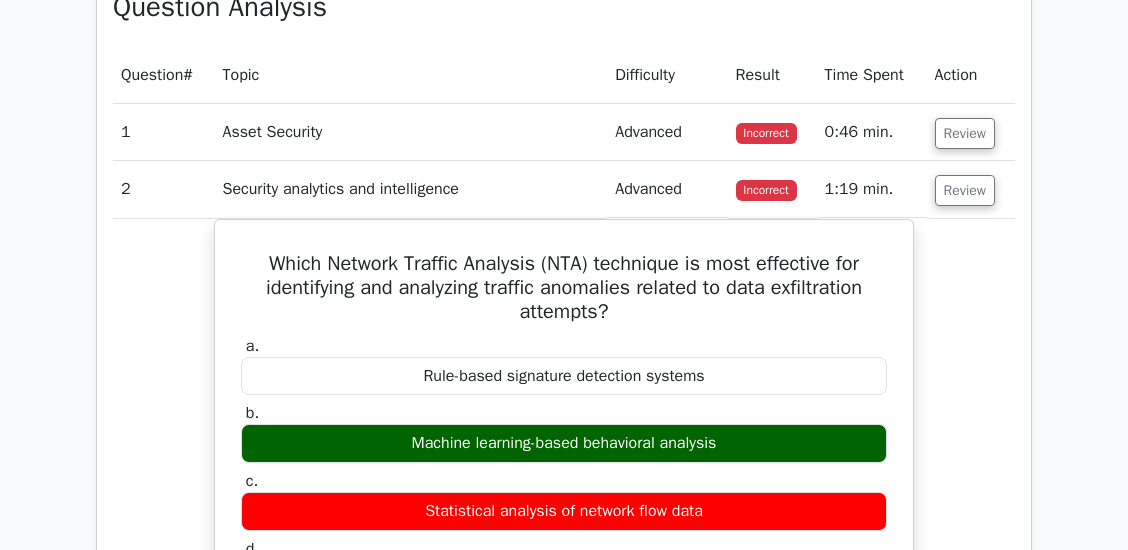 click on "Review" at bounding box center [971, 189] 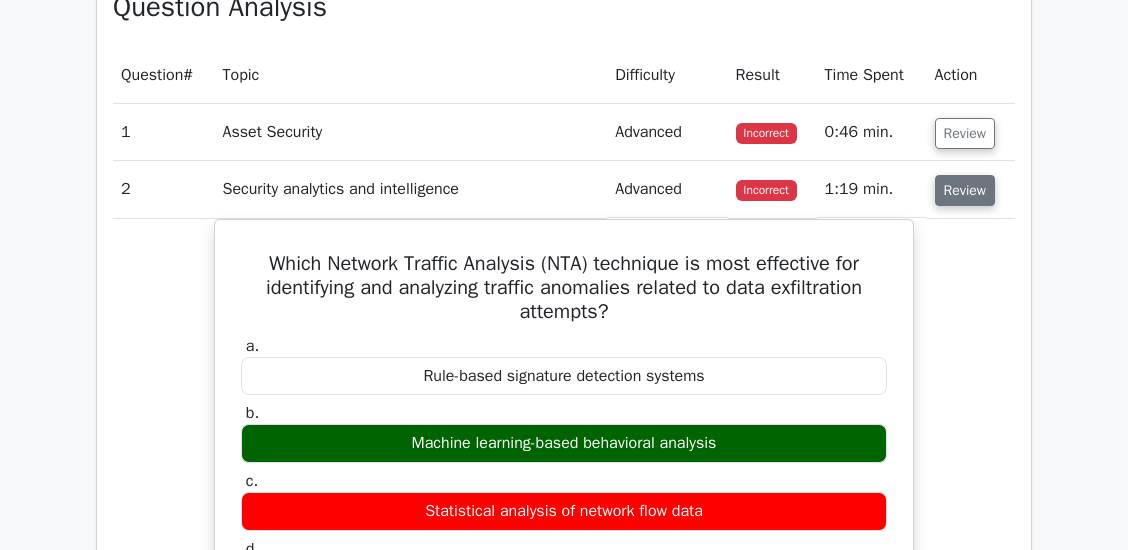 click on "Review" at bounding box center [965, 190] 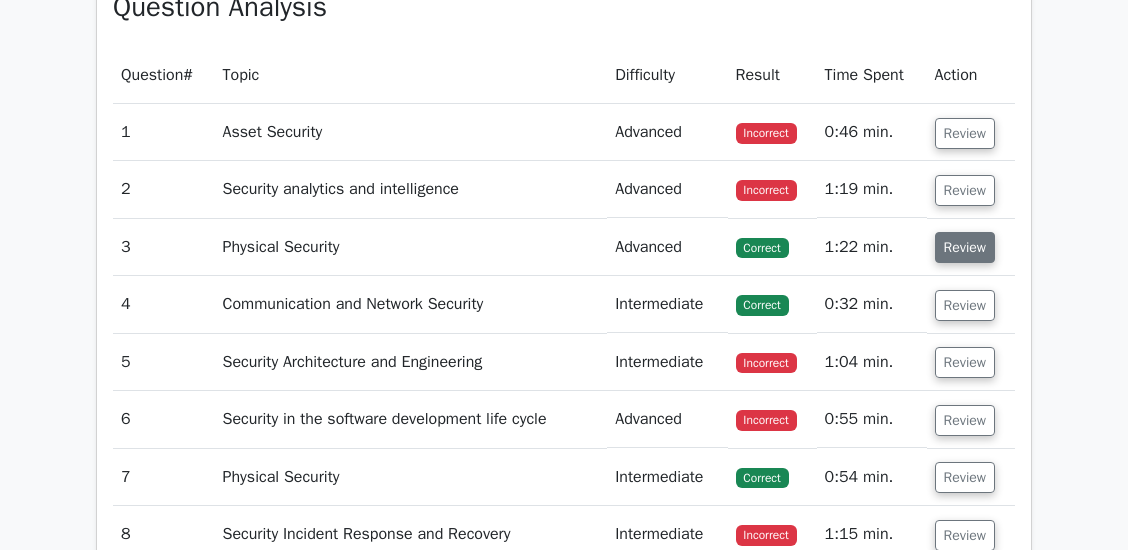 click on "Review" at bounding box center [965, 247] 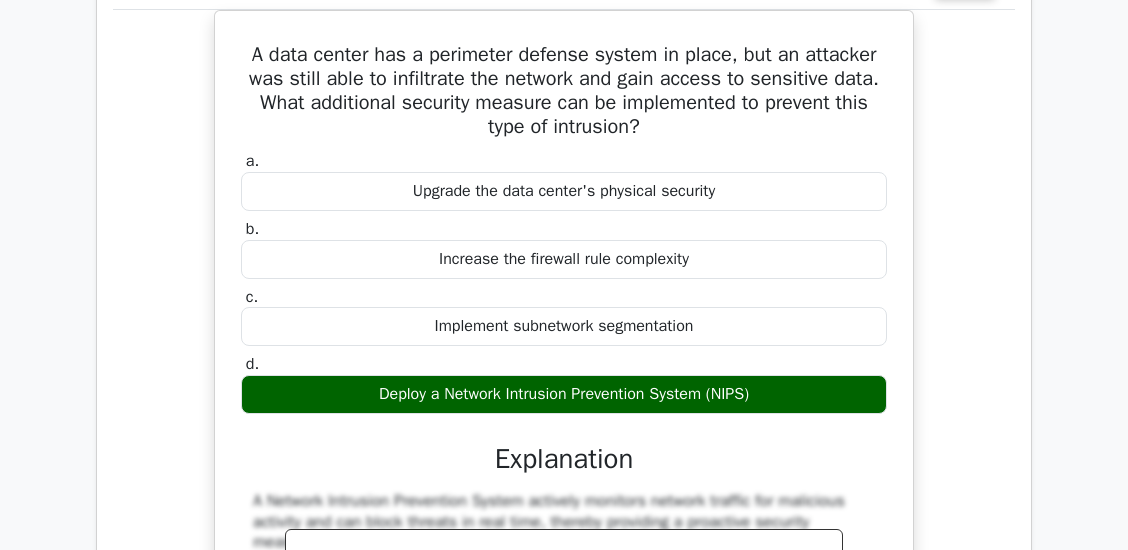 scroll, scrollTop: 1866, scrollLeft: 0, axis: vertical 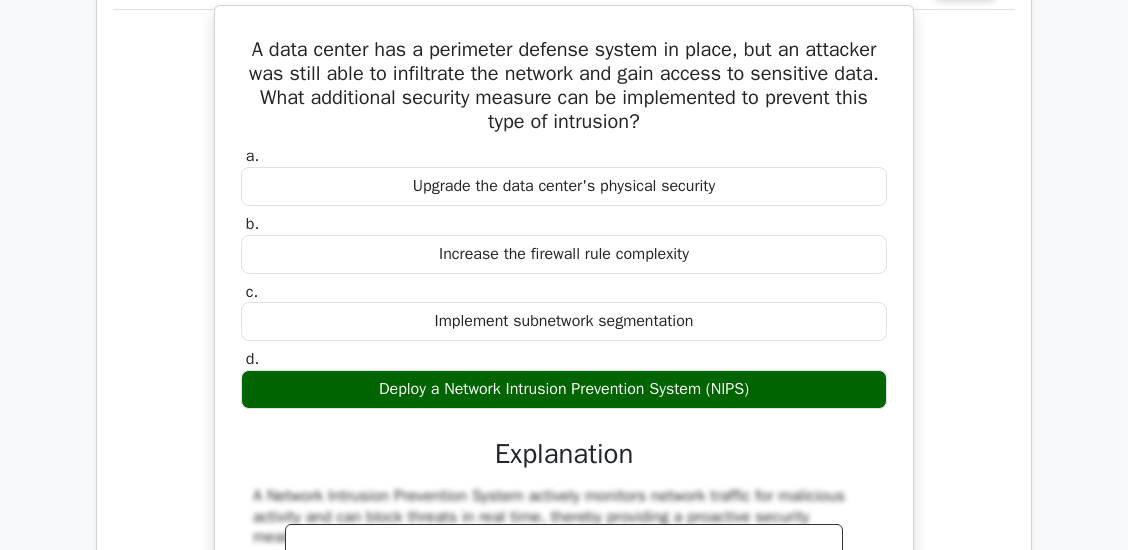drag, startPoint x: 260, startPoint y: 63, endPoint x: 802, endPoint y: 426, distance: 652.3289 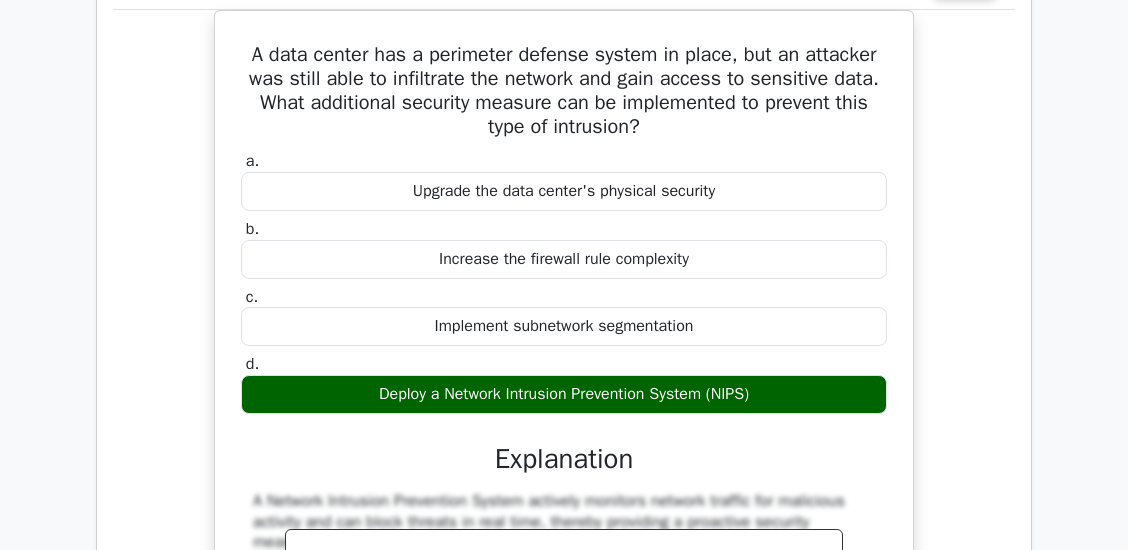 click on "A data center has a perimeter defense system in place, but an attacker was still able to infiltrate the network and gain access to sensitive data. What additional security measure can be implemented to prevent this type of intrusion?
a.
Upgrade the data center's physical security
b.
c. d." at bounding box center [564, 414] 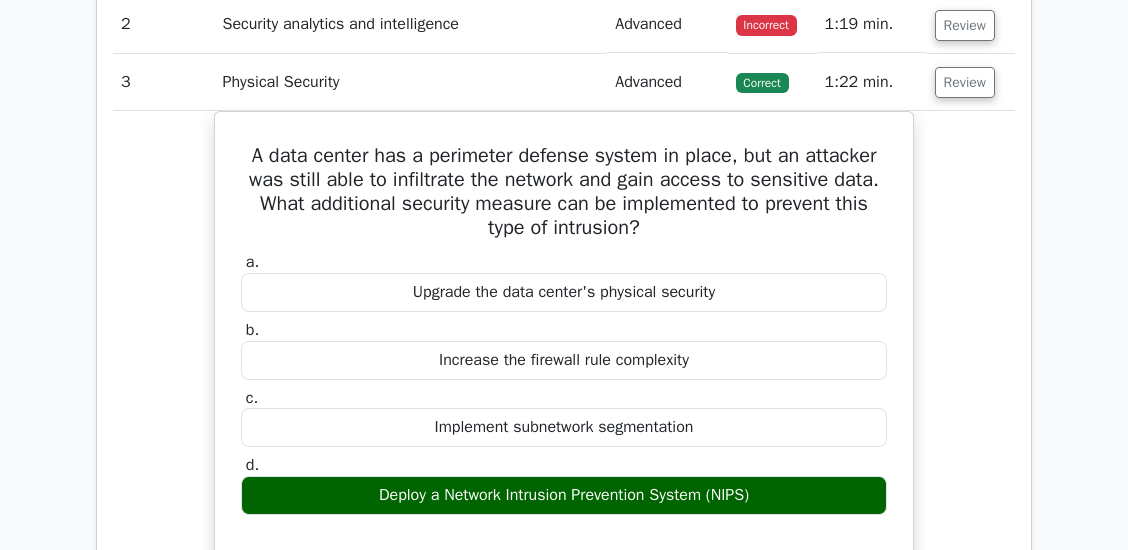 scroll, scrollTop: 1600, scrollLeft: 0, axis: vertical 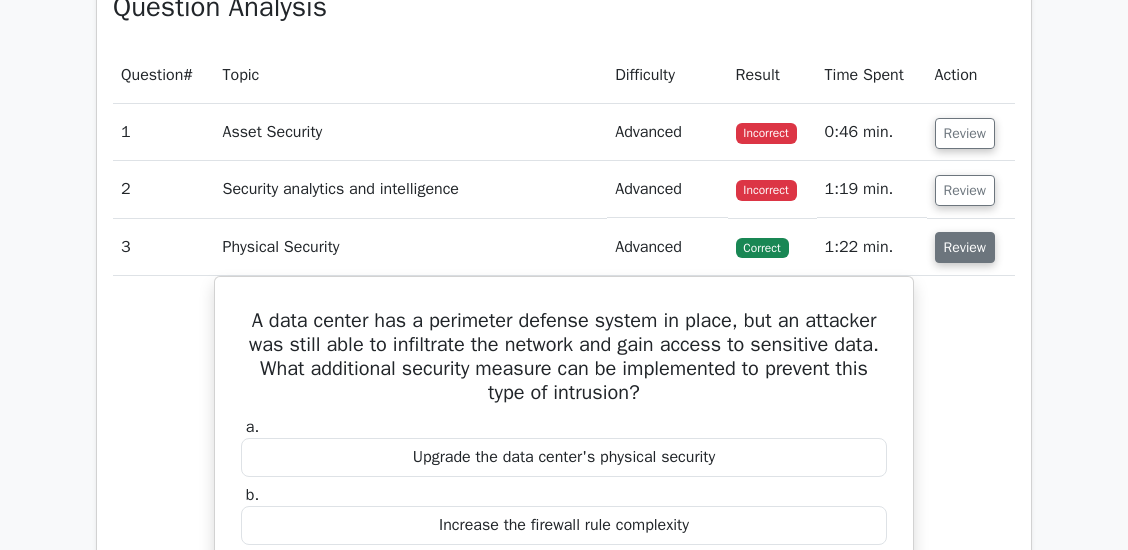click on "Review" at bounding box center (965, 247) 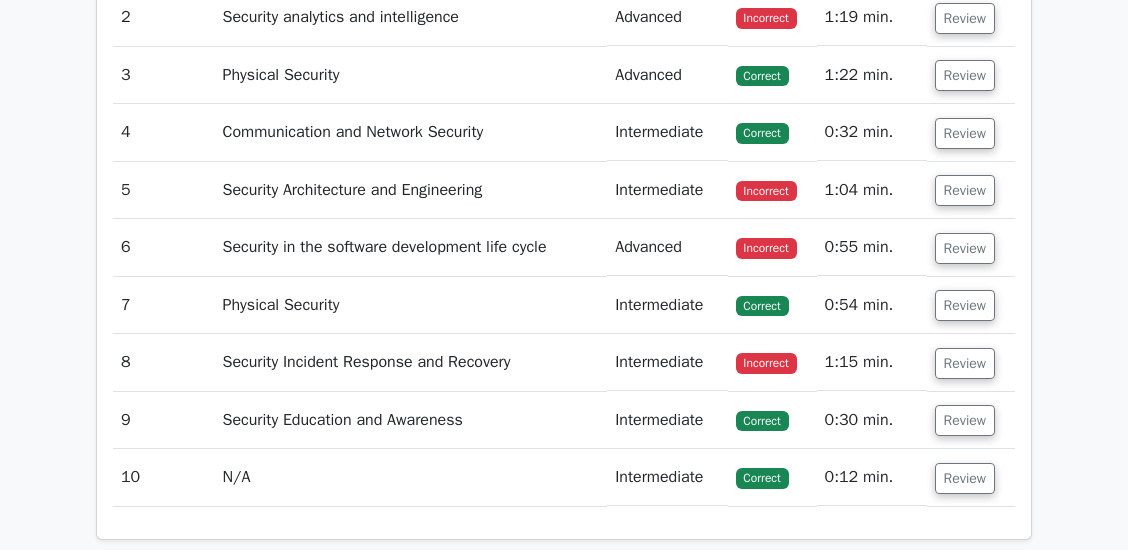 scroll, scrollTop: 1800, scrollLeft: 0, axis: vertical 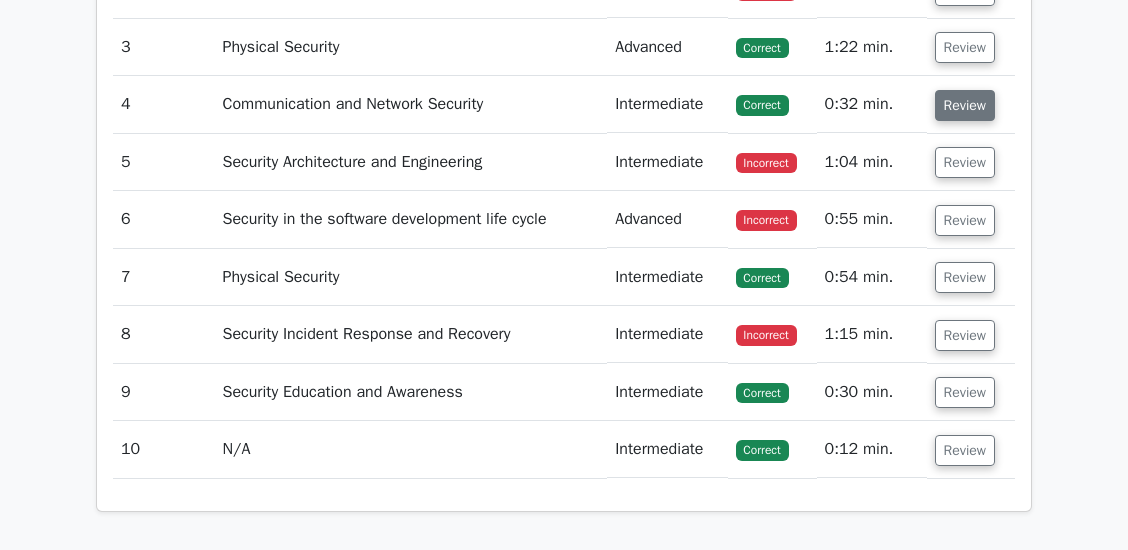 click on "Review" at bounding box center [965, 105] 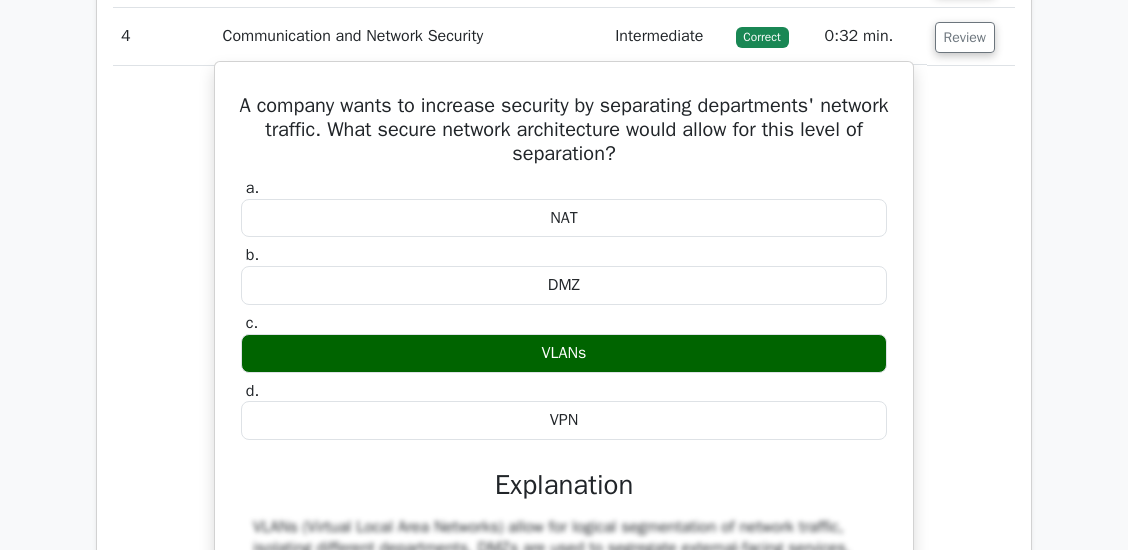 scroll, scrollTop: 1866, scrollLeft: 0, axis: vertical 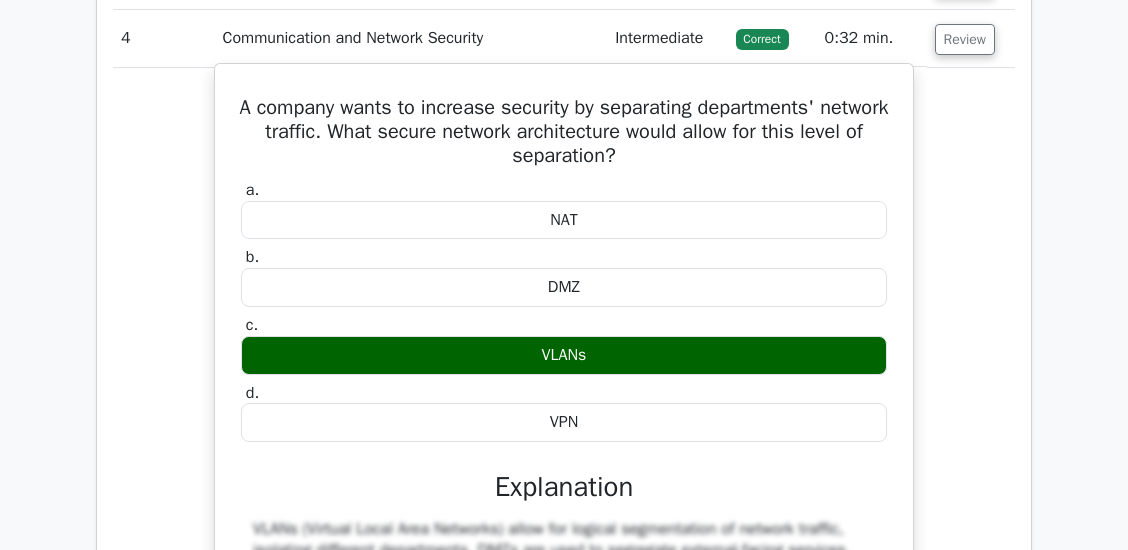 drag, startPoint x: 240, startPoint y: 131, endPoint x: 783, endPoint y: 460, distance: 634.8937 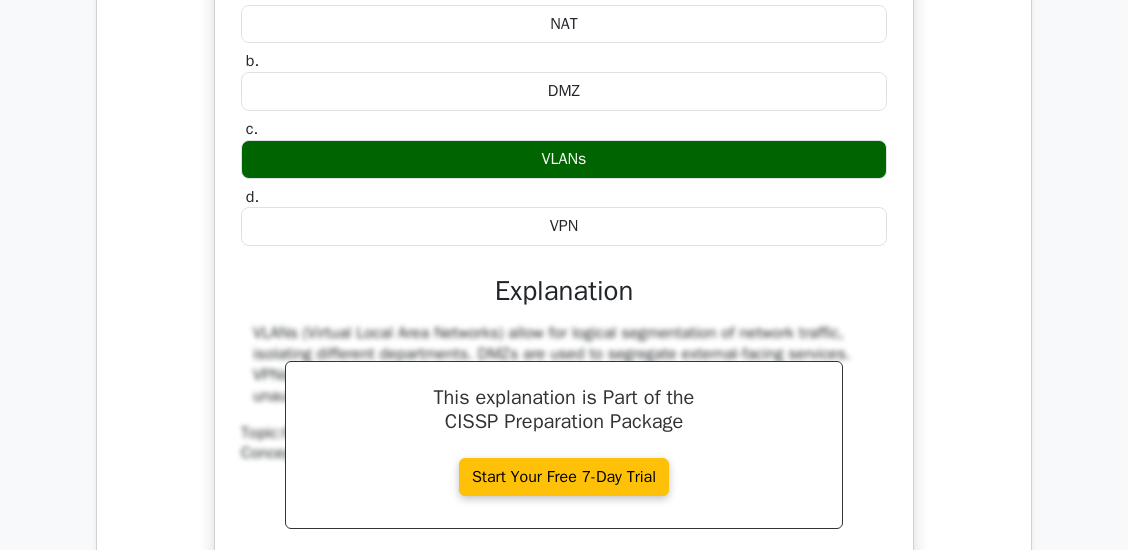 scroll, scrollTop: 2066, scrollLeft: 0, axis: vertical 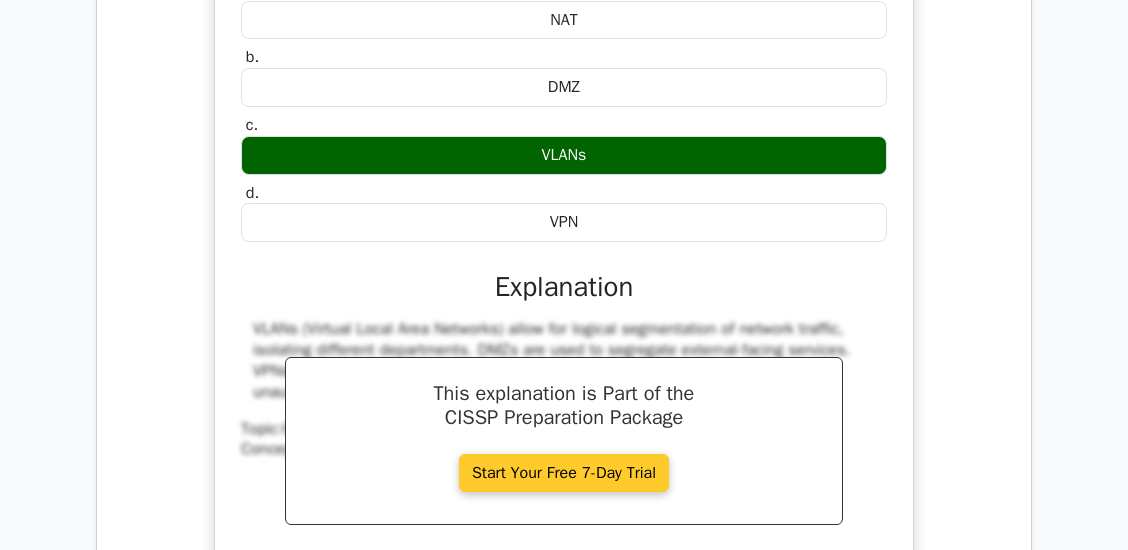 copy on "A company wants to increase security by separating departments' network traffic. What secure network architecture would allow for this level of separation?
a.
NAT
b.
DMZ
c.
VLANs
d.
VPN" 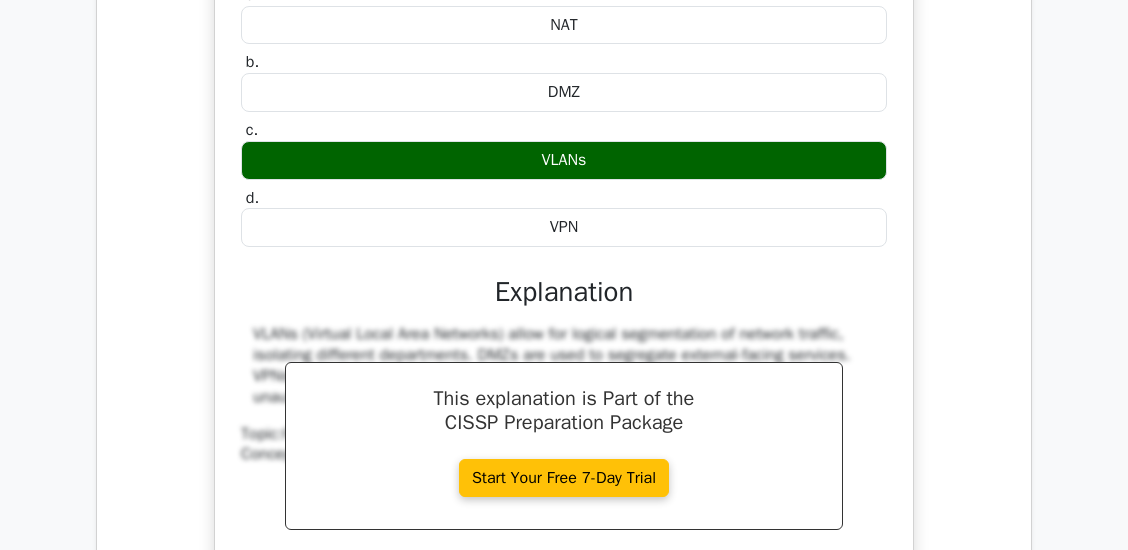 click on "A company wants to increase security by separating departments' network traffic. What secure network architecture would allow for this level of separation?
a.
NAT
b.
c. d." at bounding box center (564, 260) 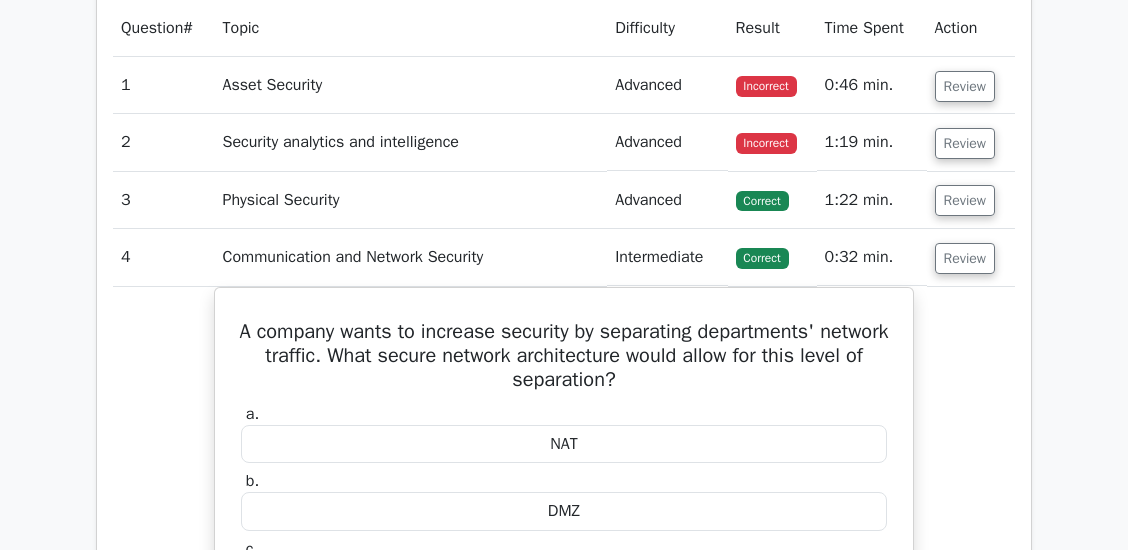 scroll, scrollTop: 1600, scrollLeft: 0, axis: vertical 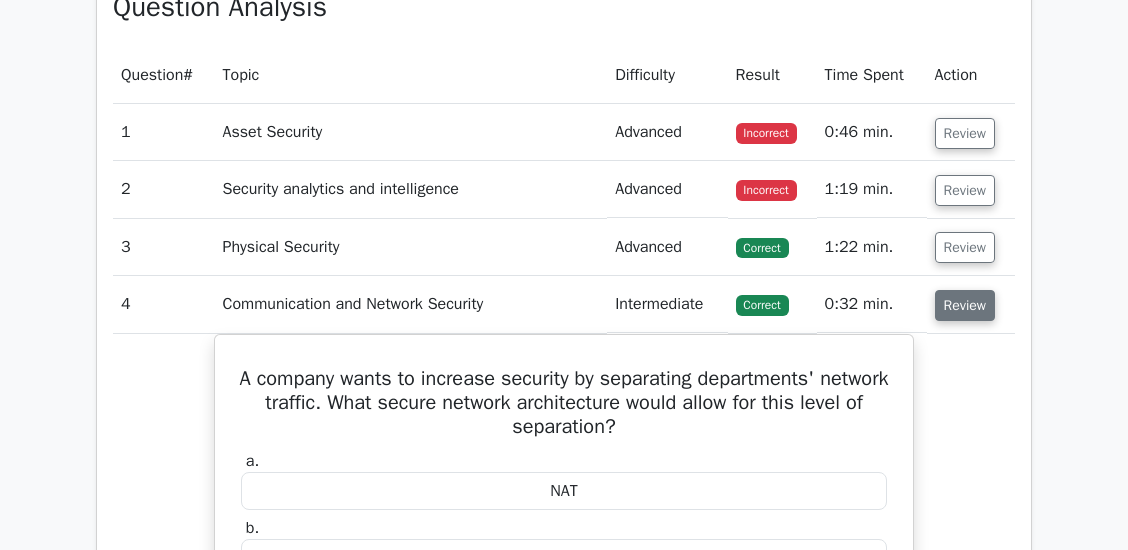 click on "Review" at bounding box center [965, 305] 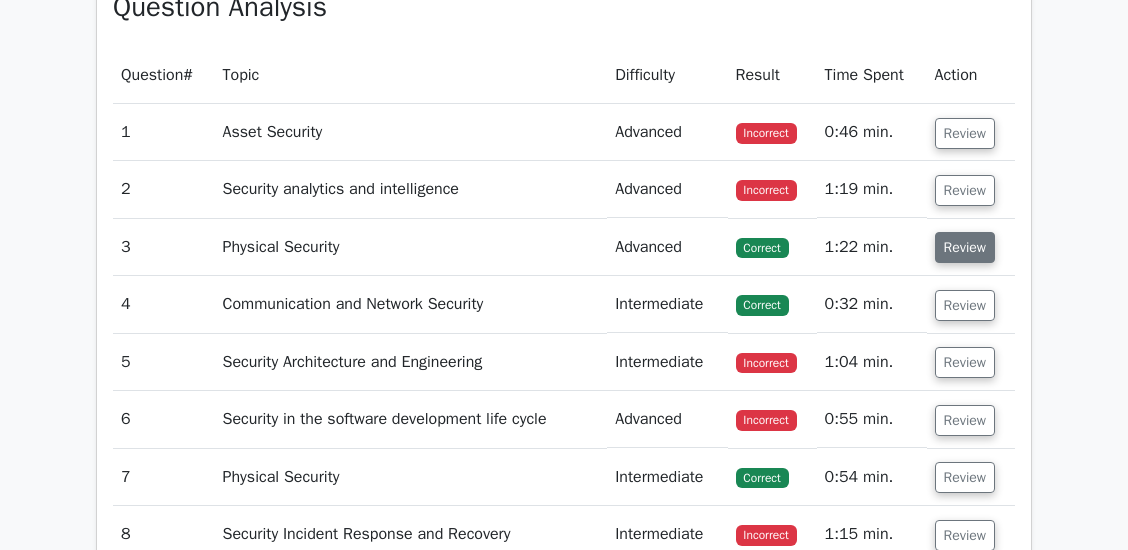 click on "Review" at bounding box center [965, 247] 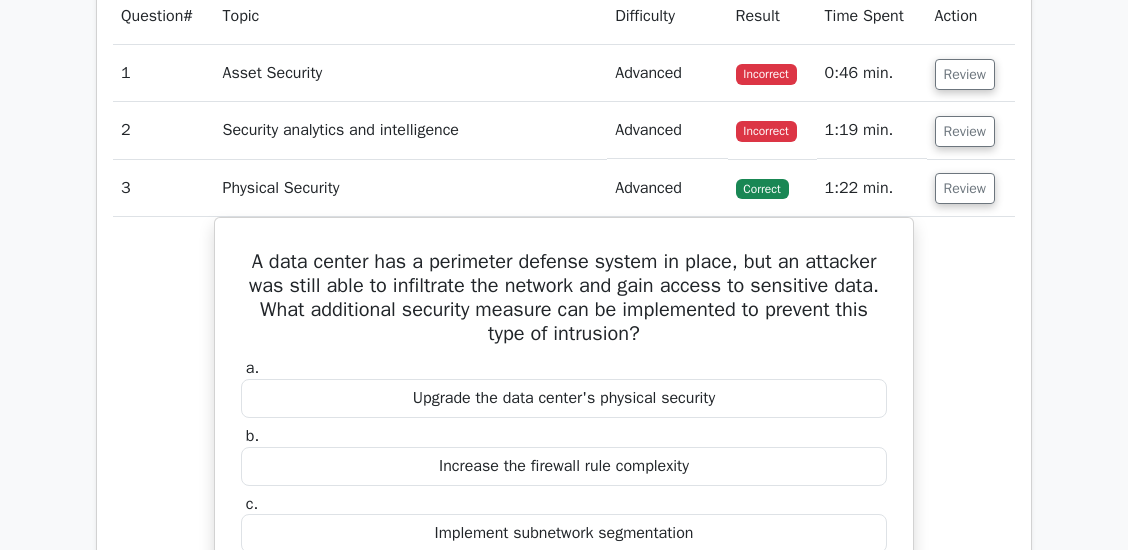 scroll, scrollTop: 1866, scrollLeft: 0, axis: vertical 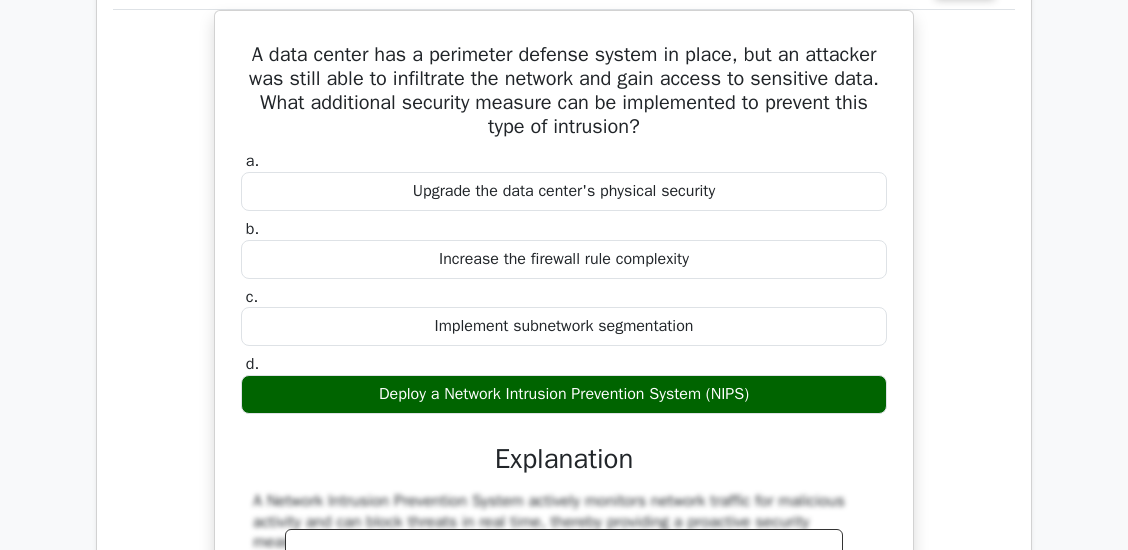 click on "A data center has a perimeter defense system in place, but an attacker was still able to infiltrate the network and gain access to sensitive data. What additional security measure can be implemented to prevent this type of intrusion?
a.
Upgrade the data center's physical security
b.
c. d." at bounding box center [564, 414] 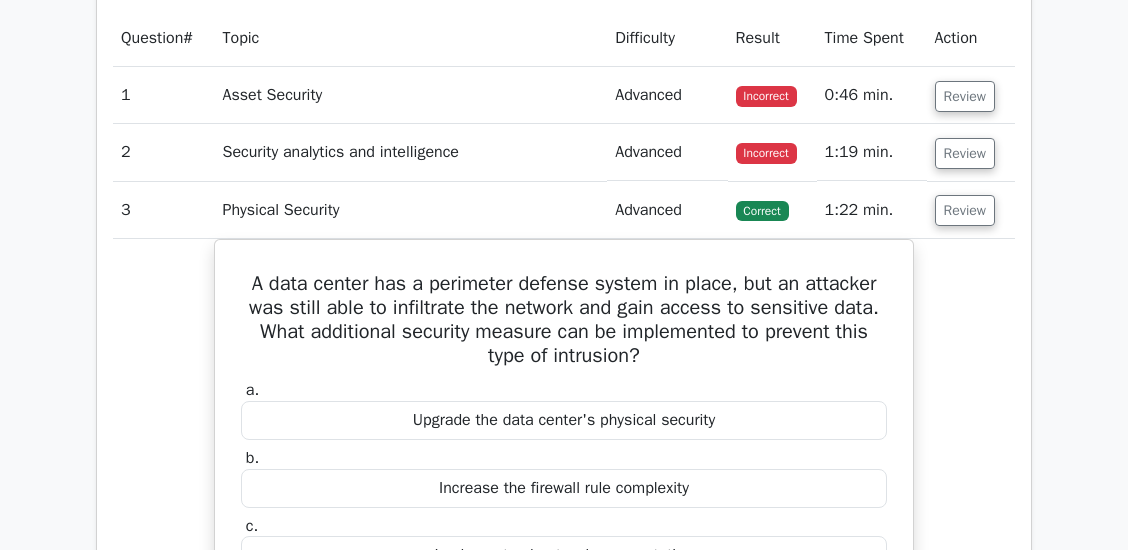 scroll, scrollTop: 1600, scrollLeft: 0, axis: vertical 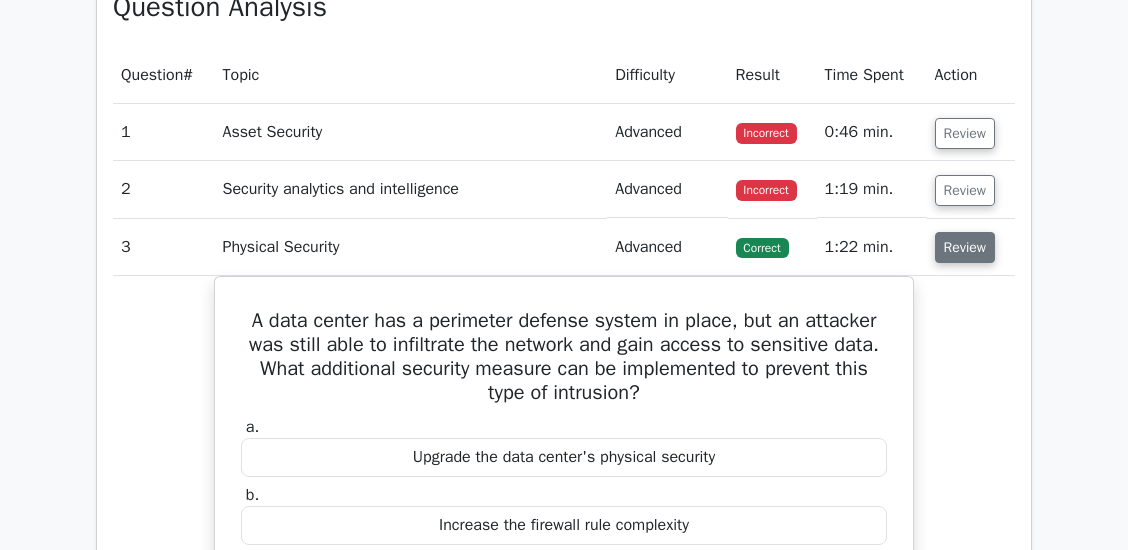 click on "Review" at bounding box center [965, 247] 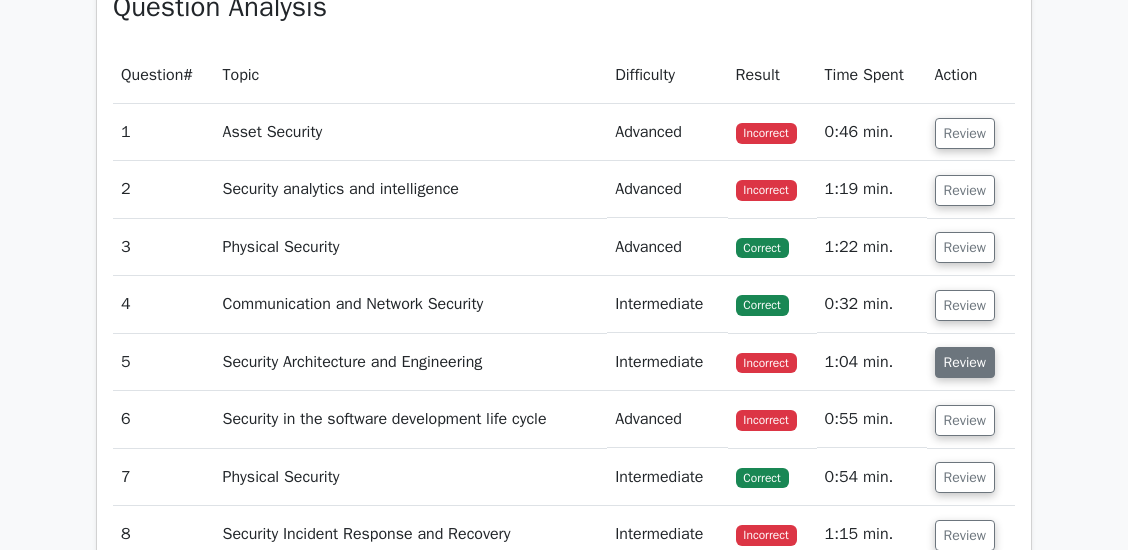 click on "Review" at bounding box center [965, 362] 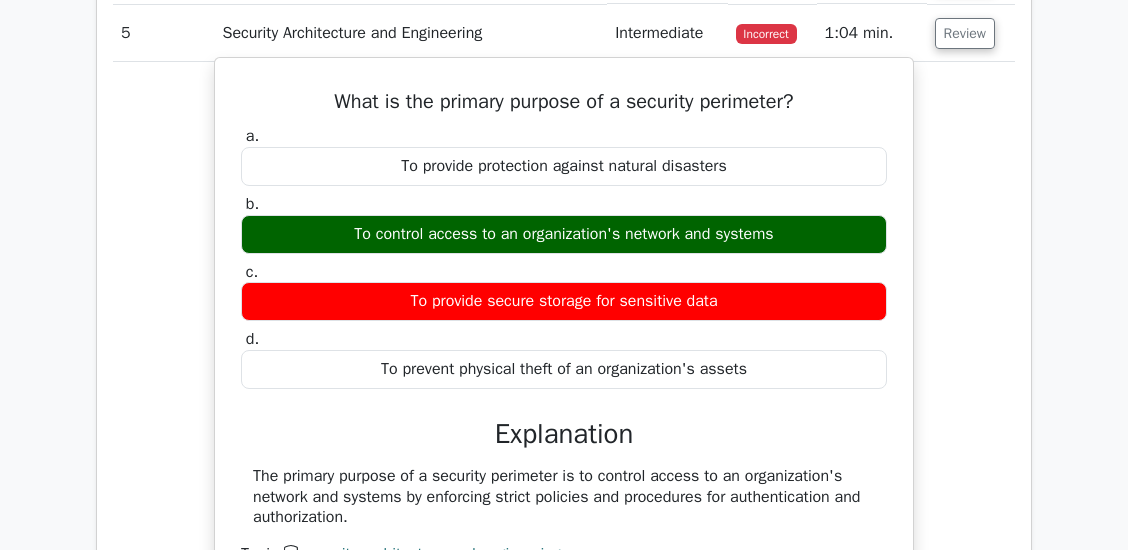 scroll, scrollTop: 1933, scrollLeft: 0, axis: vertical 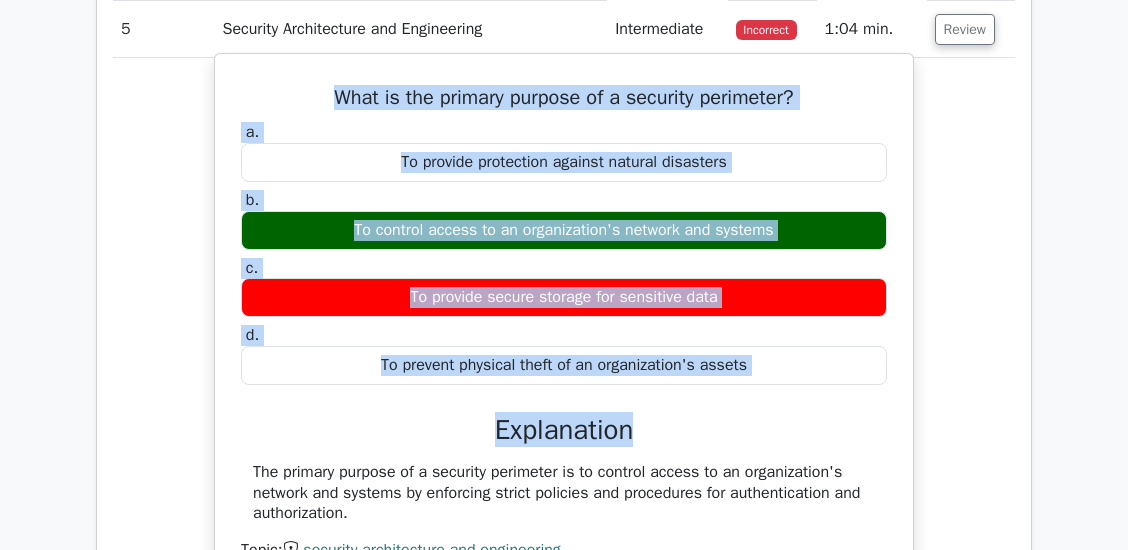 drag, startPoint x: 269, startPoint y: 114, endPoint x: 683, endPoint y: 452, distance: 534.453 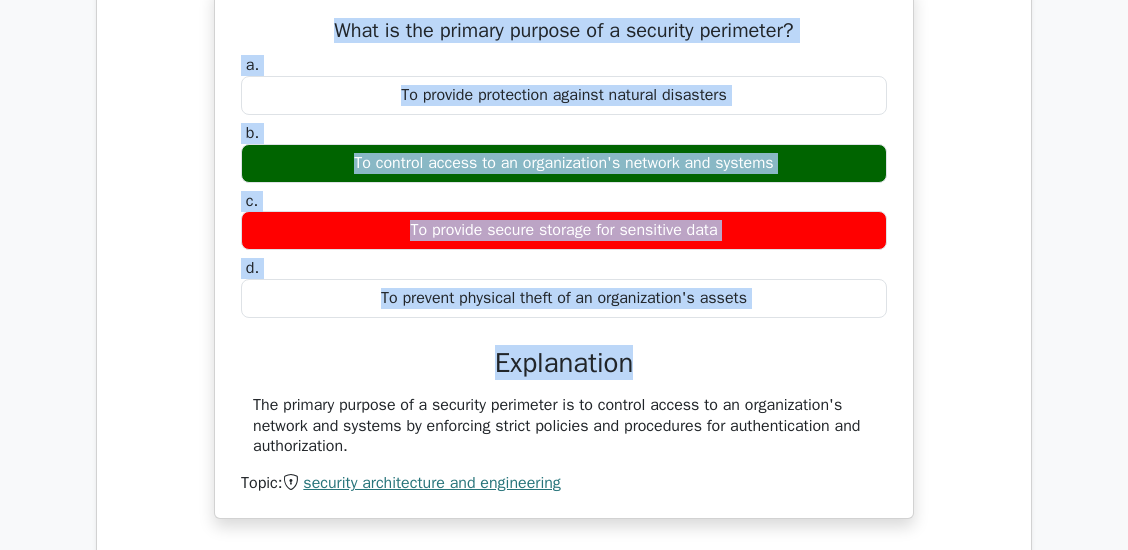 scroll, scrollTop: 2200, scrollLeft: 0, axis: vertical 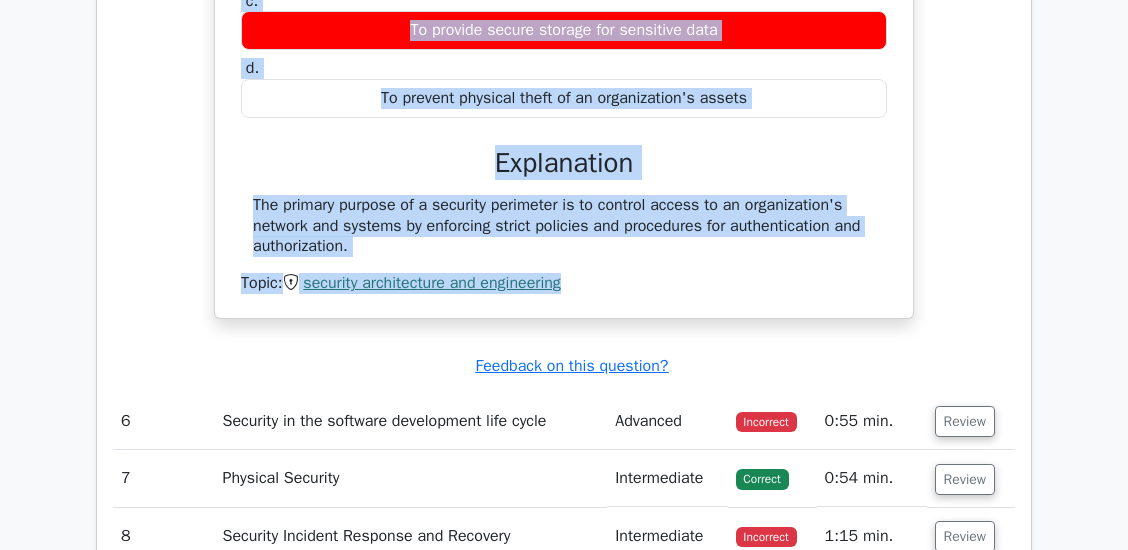 click on "The primary purpose of a security perimeter is to control access to an organization's network and systems by enforcing strict policies and procedures for authentication and authorization.
Topic:    security architecture and engineering" at bounding box center (564, 244) 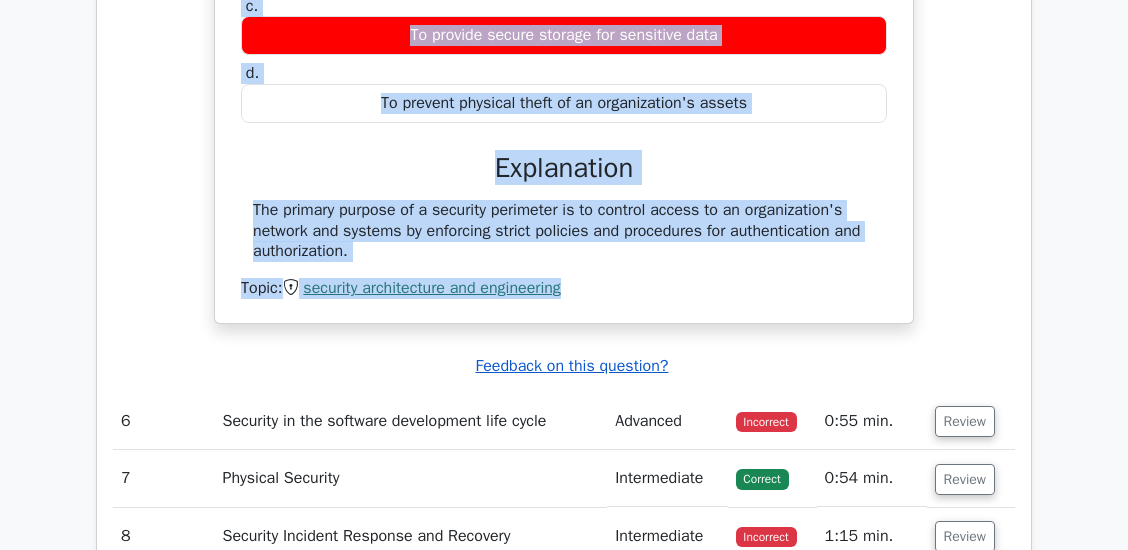 copy on "What is the primary purpose of a security perimeter?
a.
To provide protection against natural disasters
b.
To control access to an organization's network and systems
c.
To provide secure storage for sensitive data
d.
To prevent physical theft of an organization's assets
Explanation
The primary purpose of a security perimeter is to control access to an organization's network and systems by enforcing strict policies and procedures for authentication and authorization." 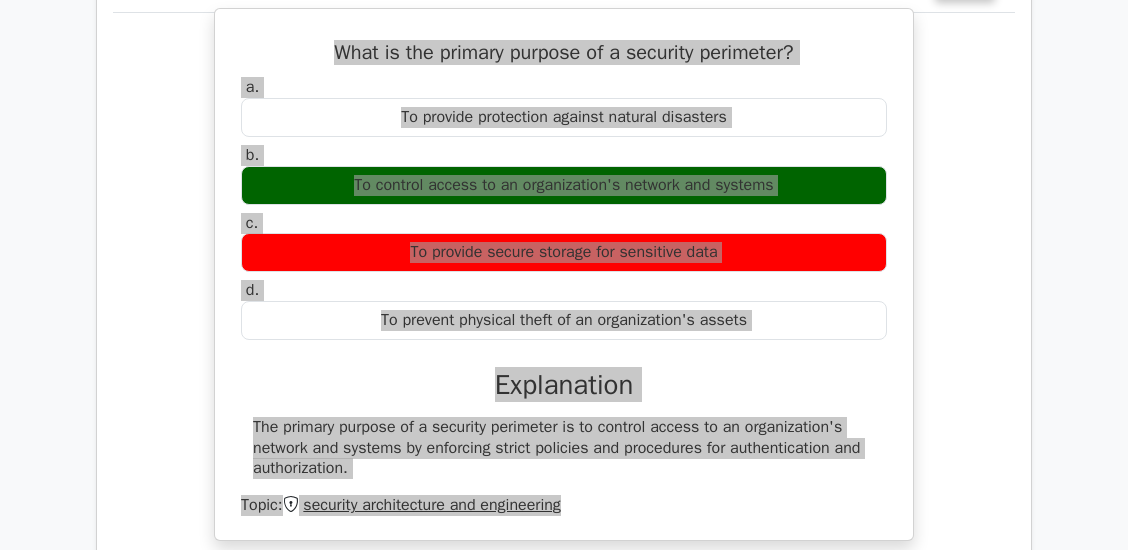 scroll, scrollTop: 1933, scrollLeft: 0, axis: vertical 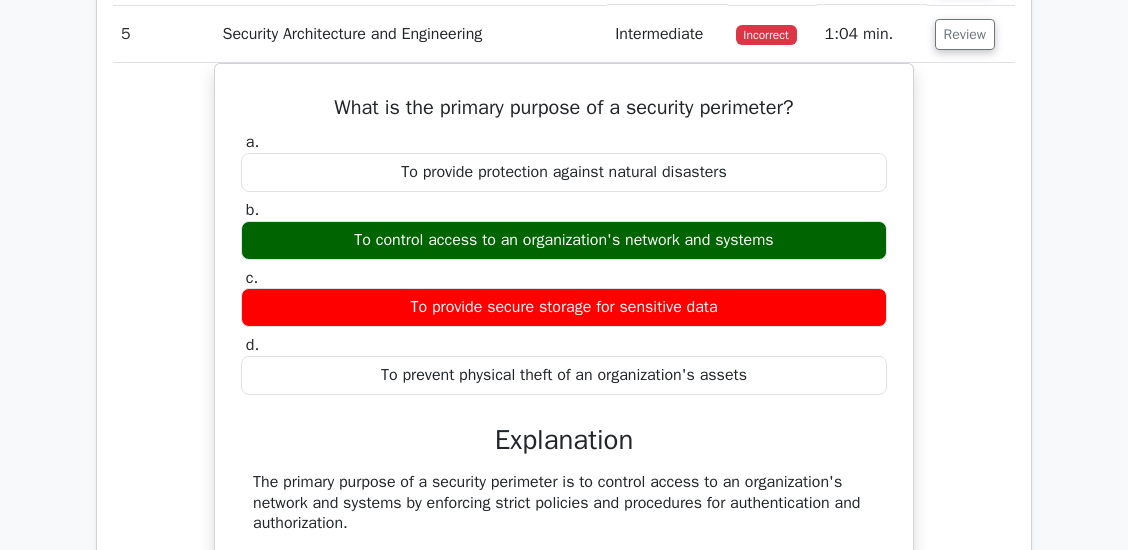 click on "Question Analysis
Question  #
Topic
Difficulty
Result
Time Spent
Action
1
Asset Security
Advanced
Incorrect" at bounding box center (564, 327) 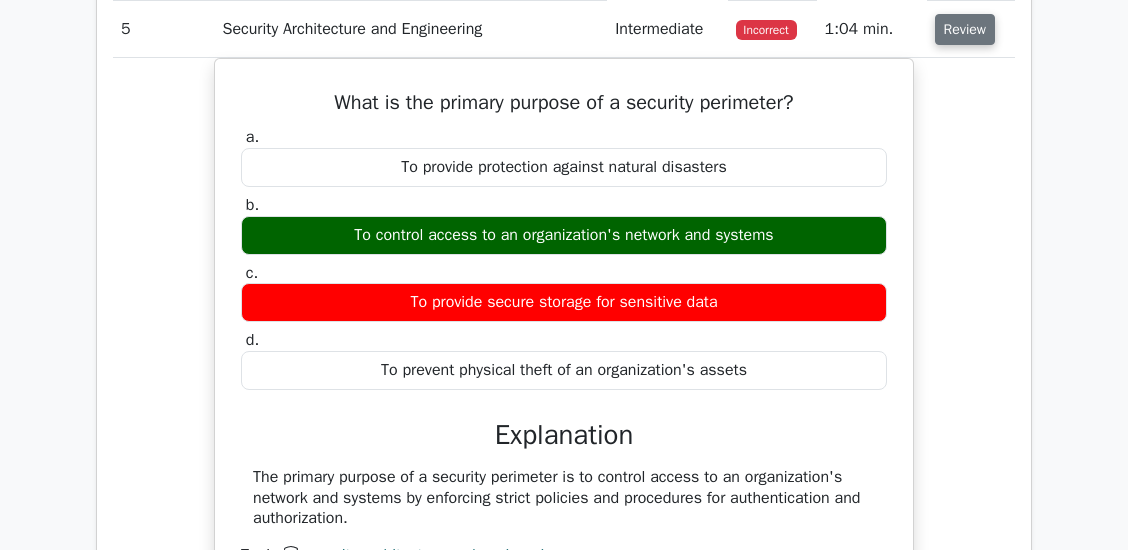click on "Review" at bounding box center (965, 29) 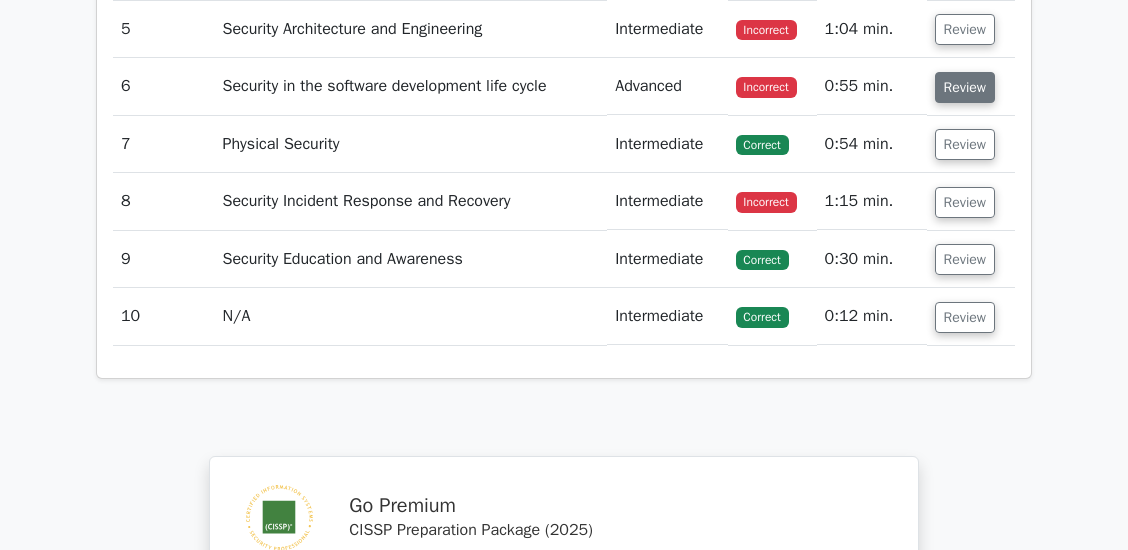 click on "Review" at bounding box center [965, 87] 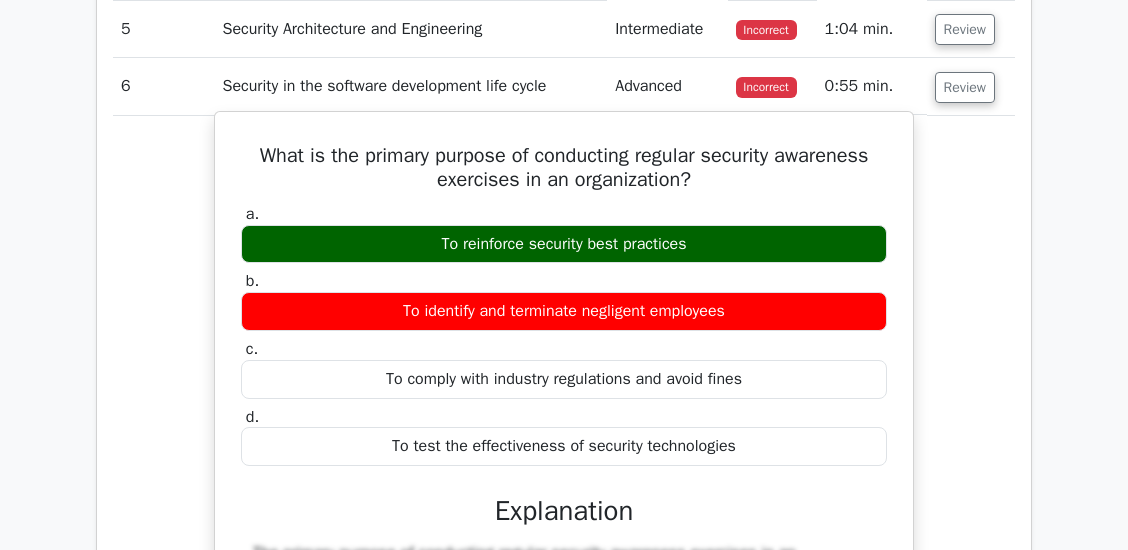 drag, startPoint x: 242, startPoint y: 168, endPoint x: 751, endPoint y: 466, distance: 589.81775 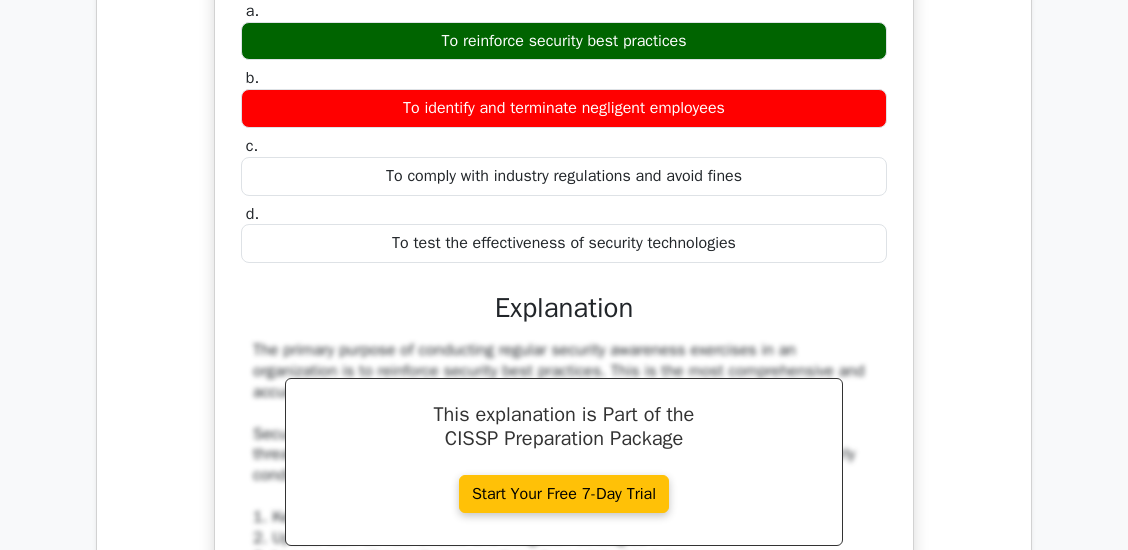 scroll, scrollTop: 2200, scrollLeft: 0, axis: vertical 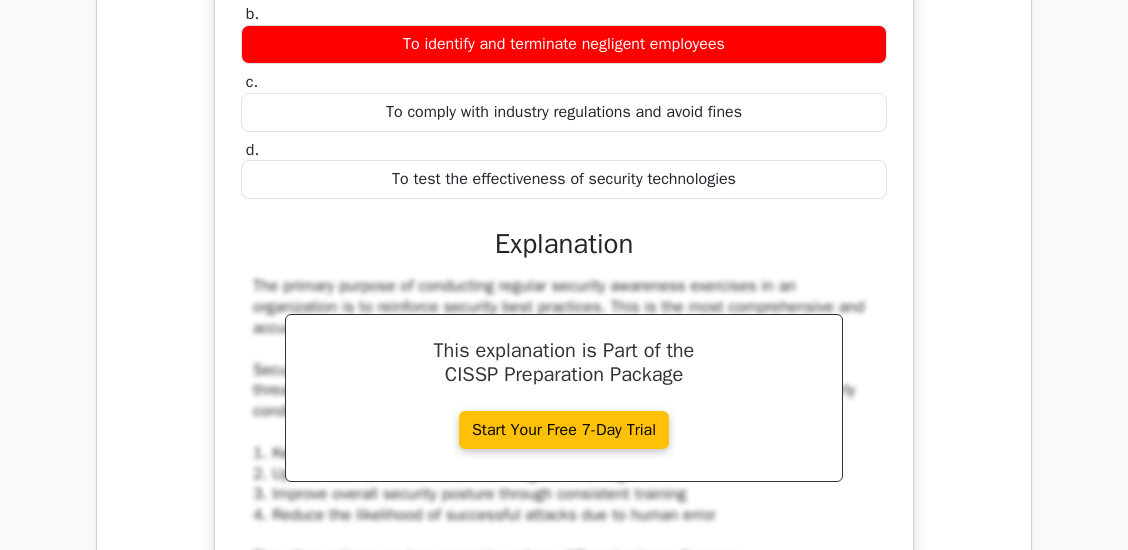copy on "What is the primary purpose of conducting regular security awareness exercises in an organization?
a.
To reinforce security best practices
b.
To identify and terminate negligent employees
c.
To comply with industry regulations and avoid fines
d.
To test the effectiveness of security technologies" 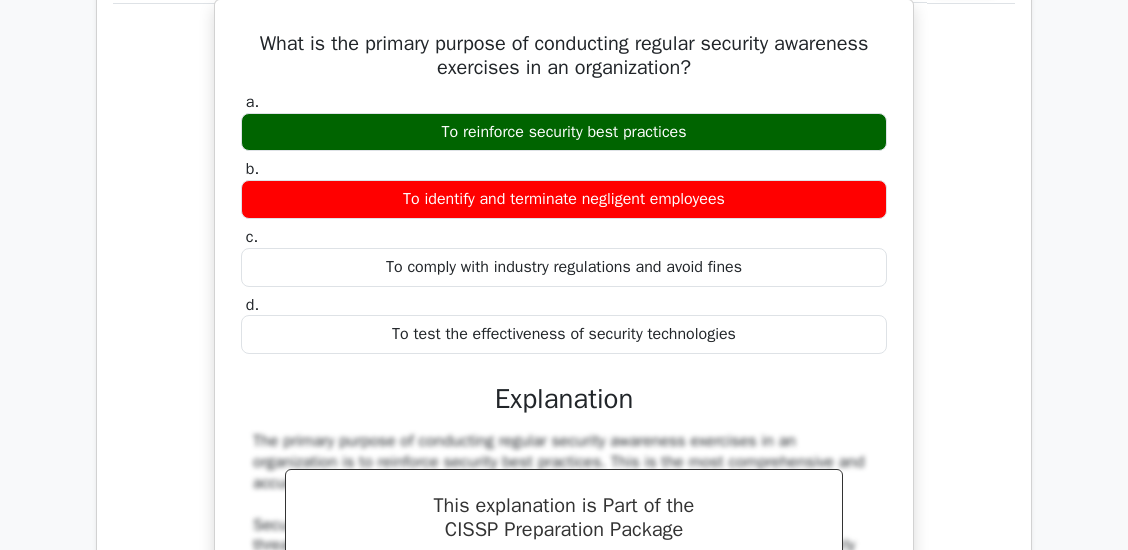 scroll, scrollTop: 2000, scrollLeft: 0, axis: vertical 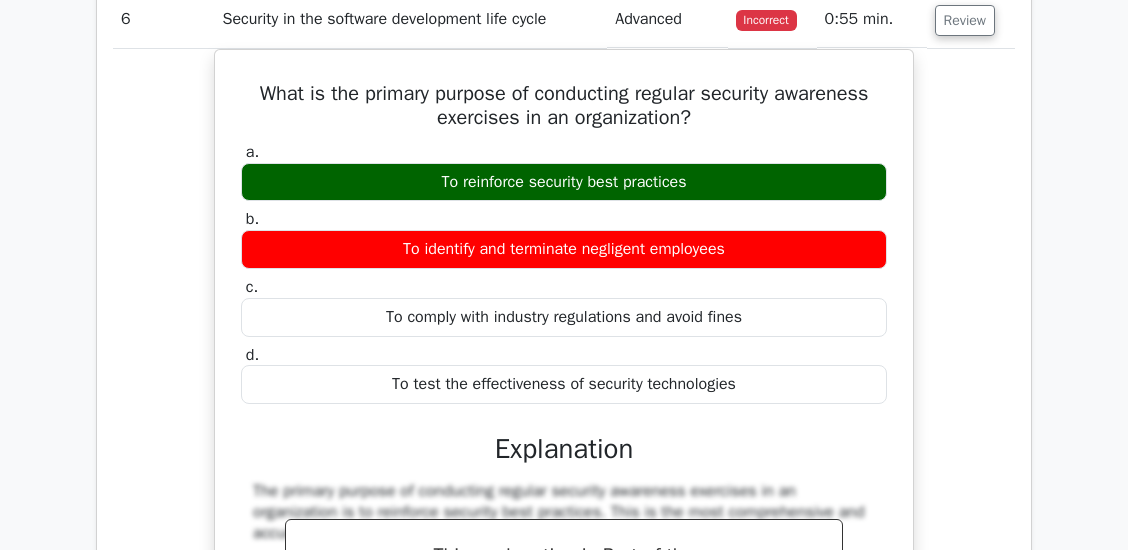 click on "What is the primary purpose of conducting regular security awareness exercises in an organization?
a.
To reinforce security best practices
b.
c. d." at bounding box center [564, 599] 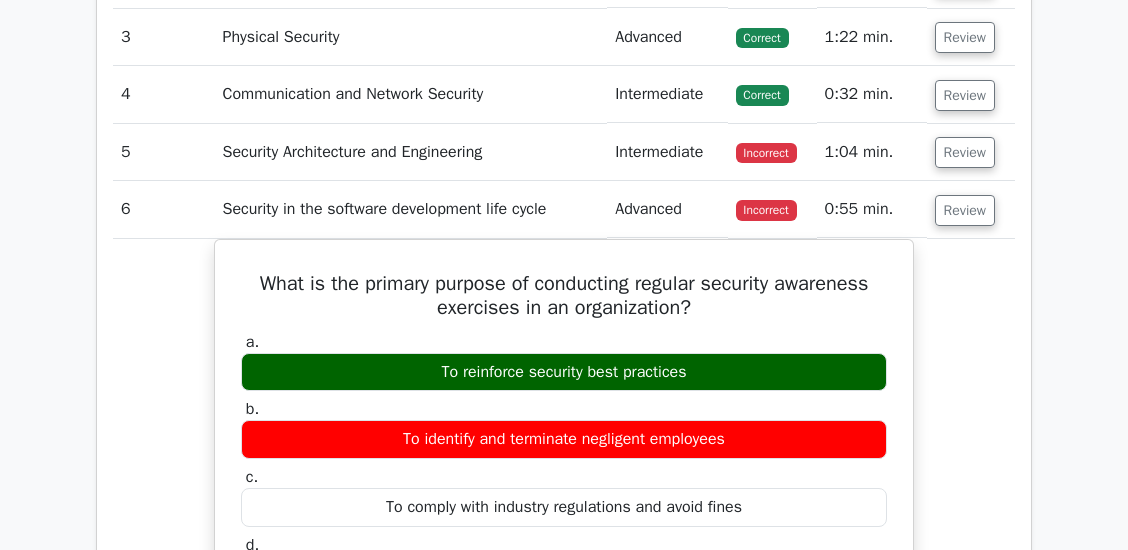 scroll, scrollTop: 1800, scrollLeft: 0, axis: vertical 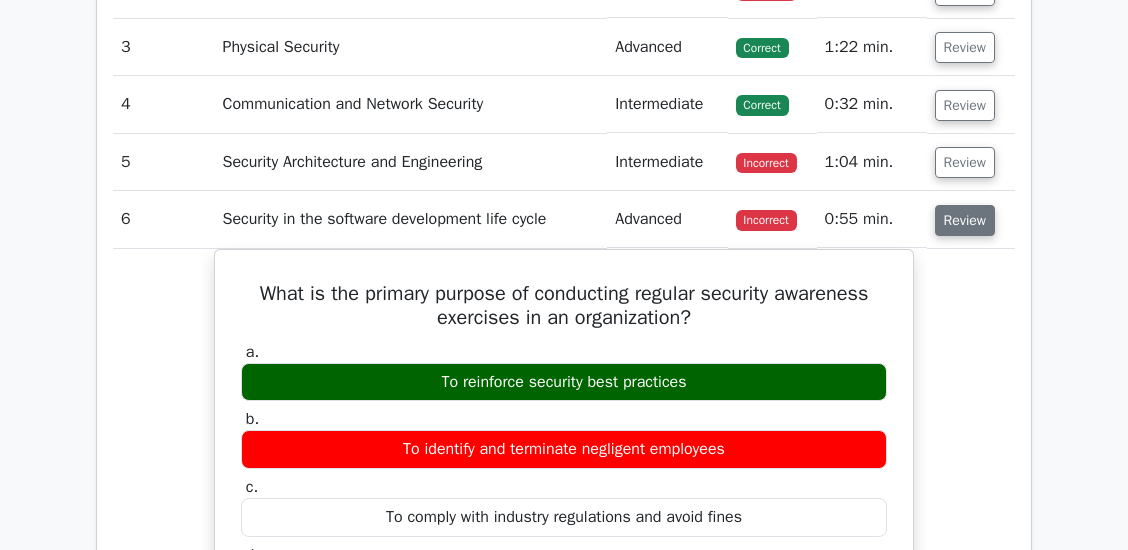 click on "Review" at bounding box center (965, 220) 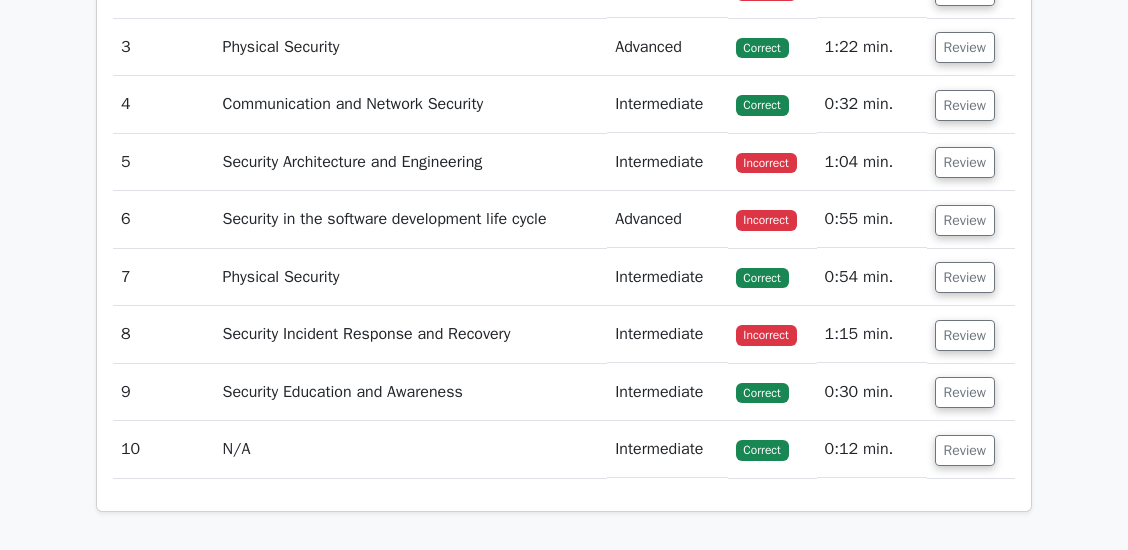 click on "Review" at bounding box center [971, 277] 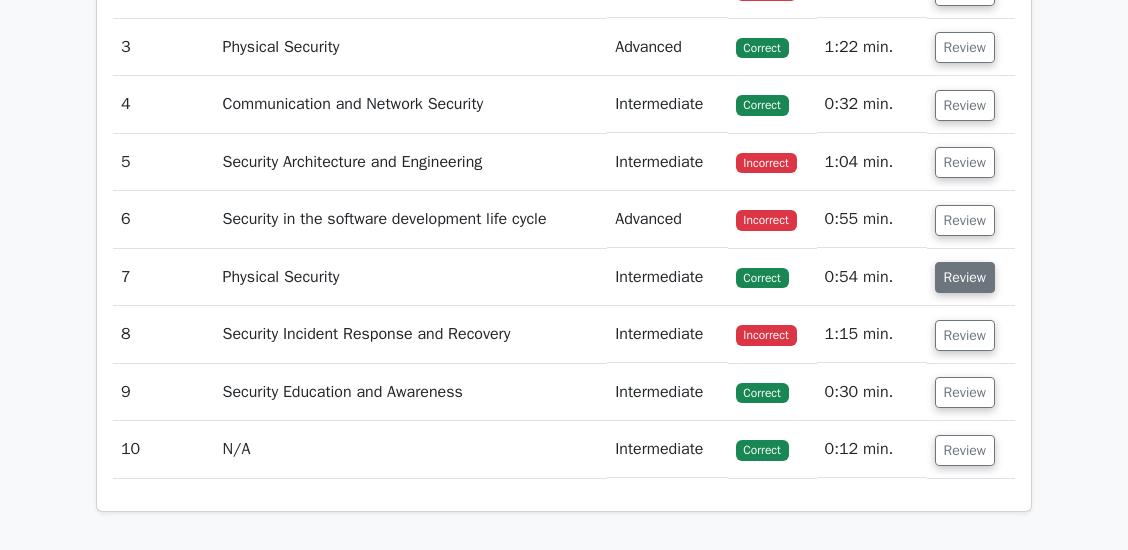 click on "Review" at bounding box center (965, 277) 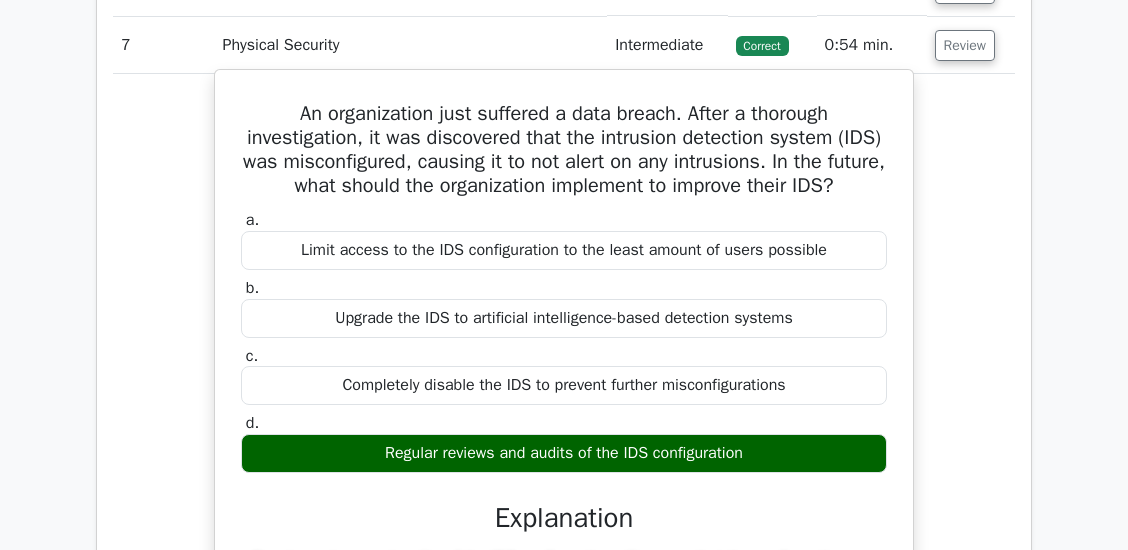scroll, scrollTop: 2066, scrollLeft: 0, axis: vertical 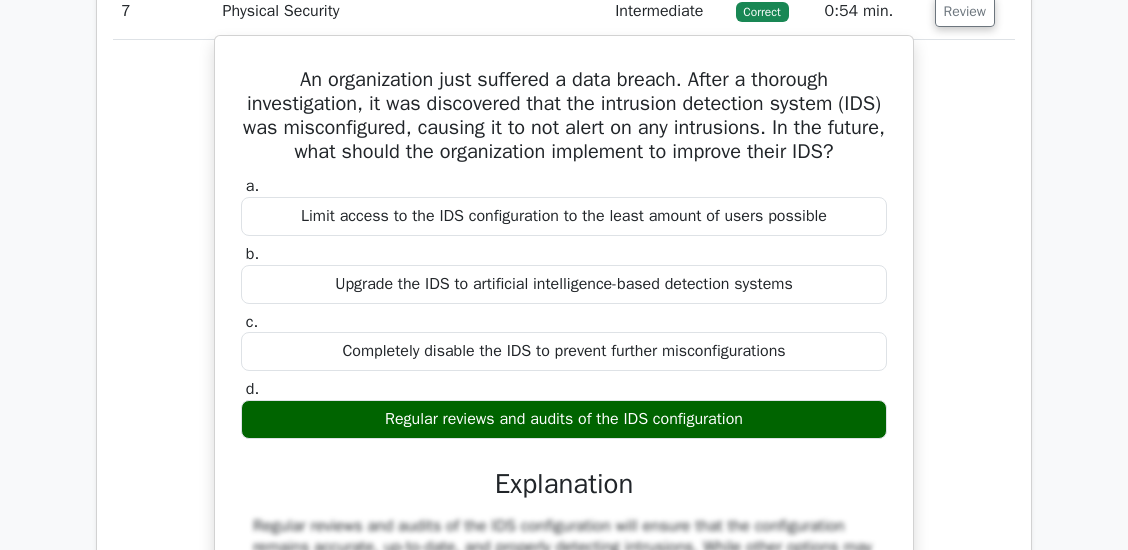 drag, startPoint x: 244, startPoint y: 101, endPoint x: 776, endPoint y: 465, distance: 644.6084 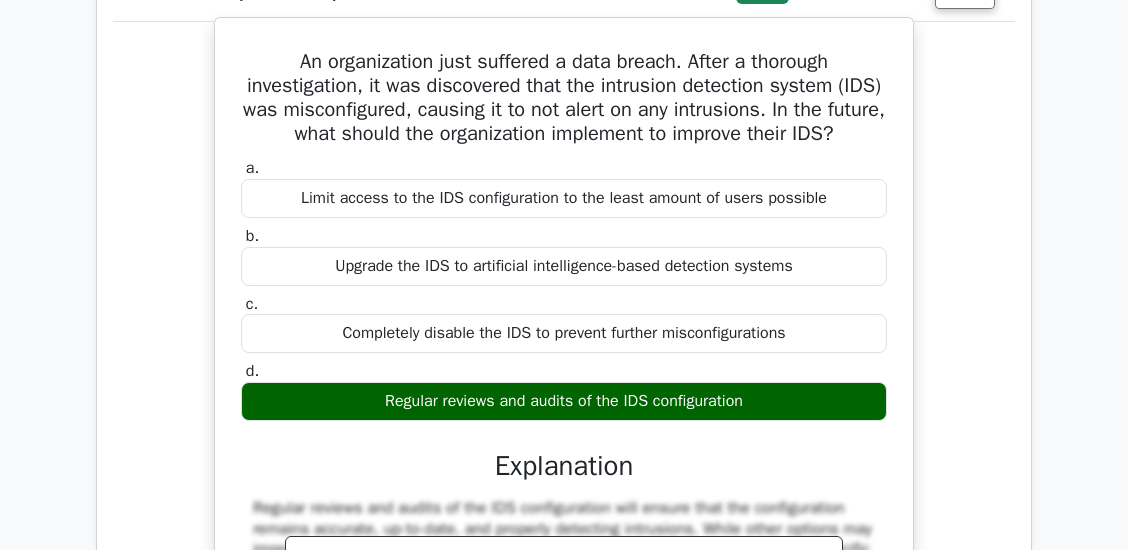 scroll, scrollTop: 2066, scrollLeft: 0, axis: vertical 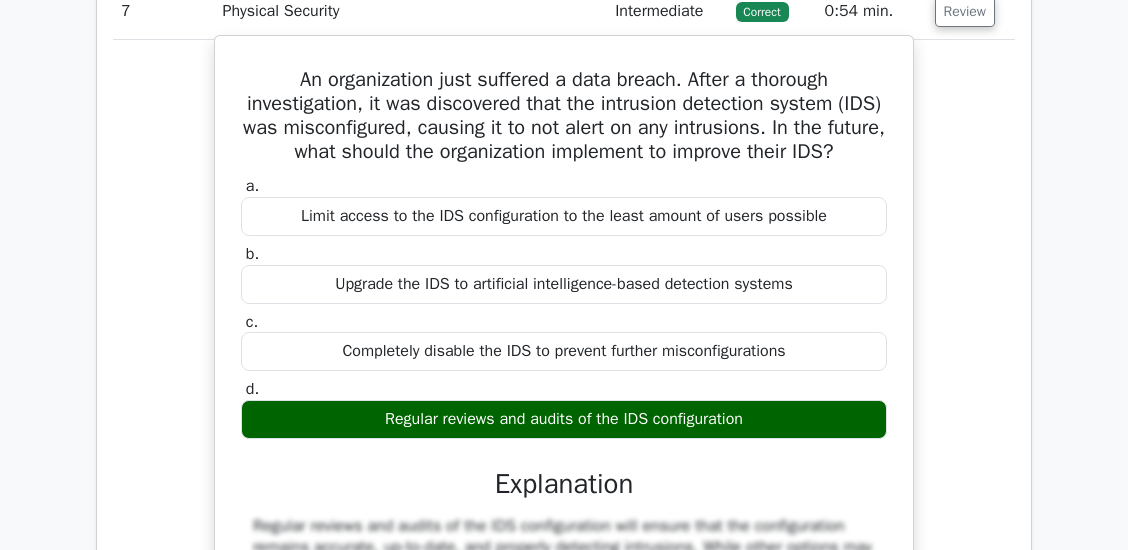copy on "An organization just suffered a data breach. After a thorough investigation, it was discovered that the intrusion detection system (IDS) was misconfigured, causing it to not alert on any intrusions. In the future, what should the organization implement to improve their IDS?
a.
Limit access to the IDS configuration to the least amount of users possible
b.
Upgrade the IDS to artificial intelligence-based detection systems
c.
Completely disable the IDS to prevent further misconfigurations
d.
Regular reviews and audits of the IDS configuration" 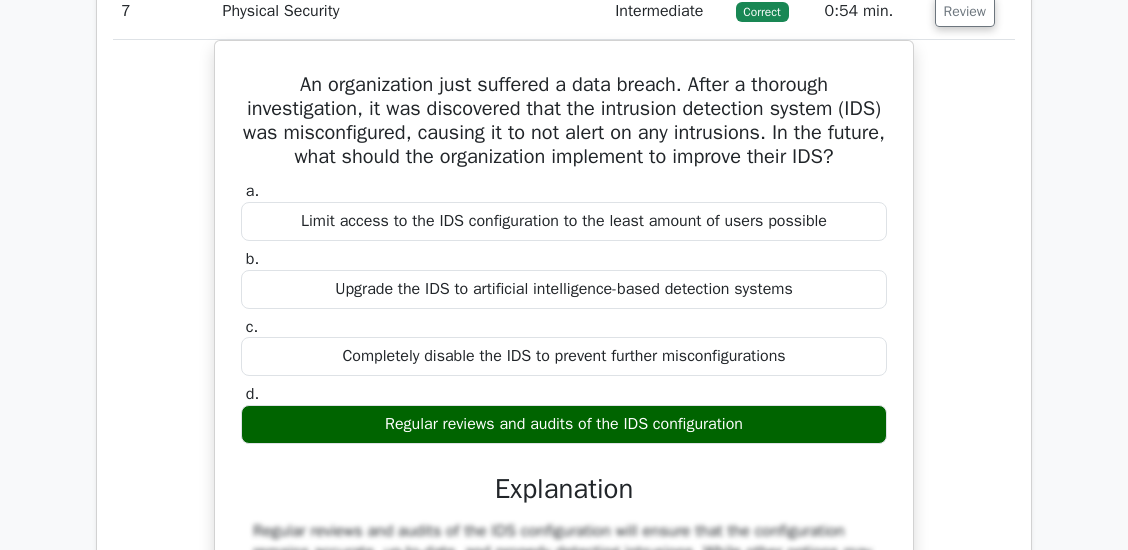 click on "An organization just suffered a data breach. After a thorough investigation, it was discovered that the intrusion detection system (IDS) was misconfigured, causing it to not alert on any intrusions. In the future, what should the organization implement to improve their IDS?
a.
Limit access to the IDS configuration to the least amount of users possible
b. c." at bounding box center (564, 444) 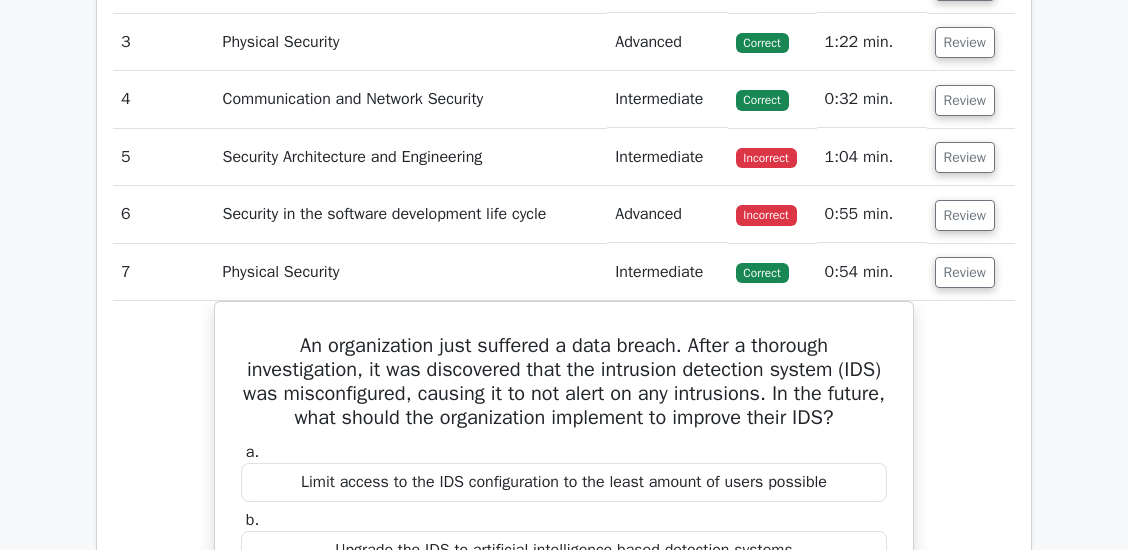 scroll, scrollTop: 1800, scrollLeft: 0, axis: vertical 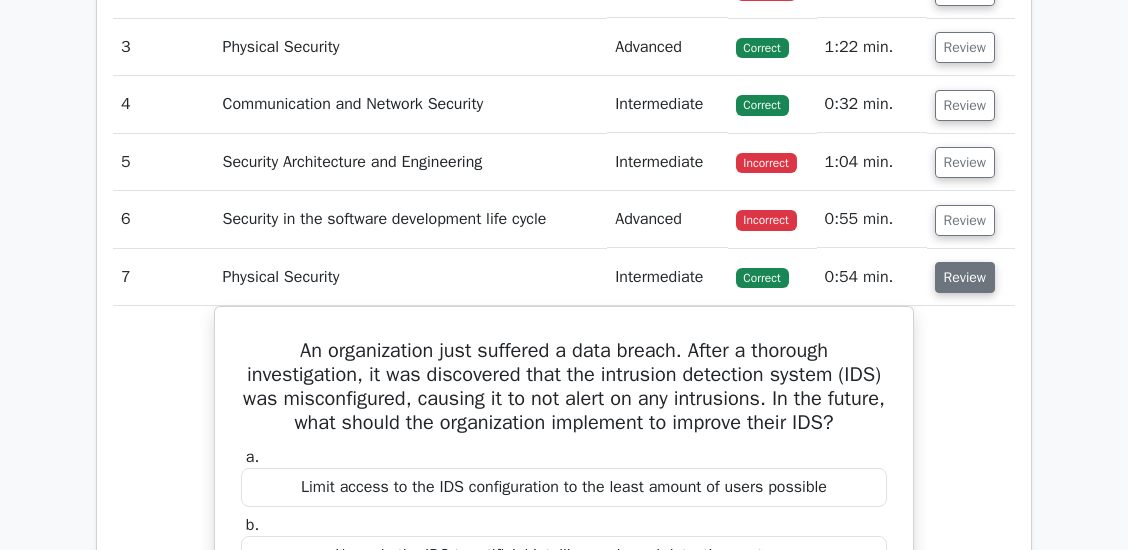 click on "Review" at bounding box center (965, 277) 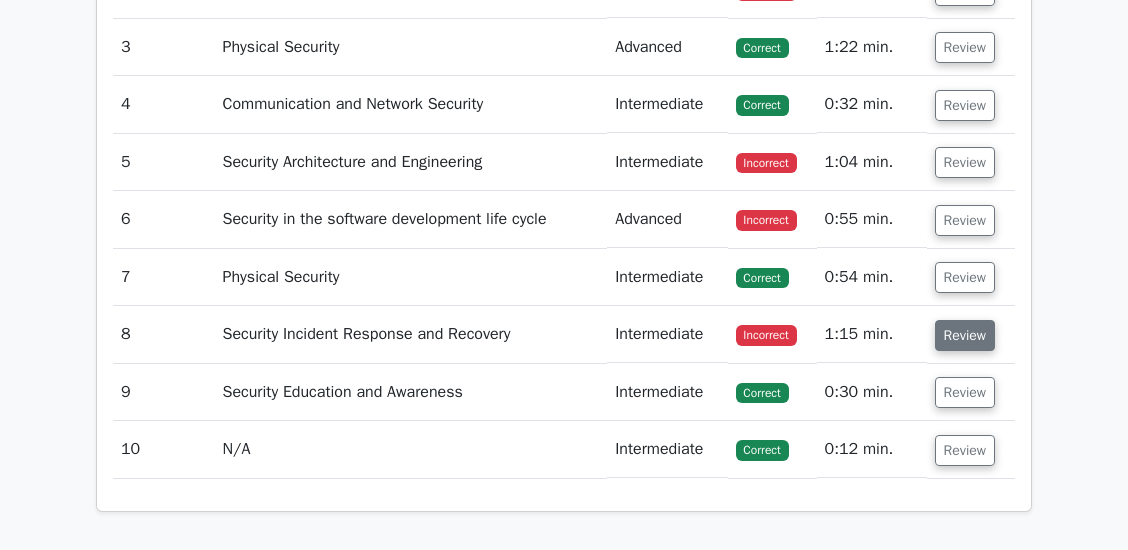 click on "Review" at bounding box center [965, 335] 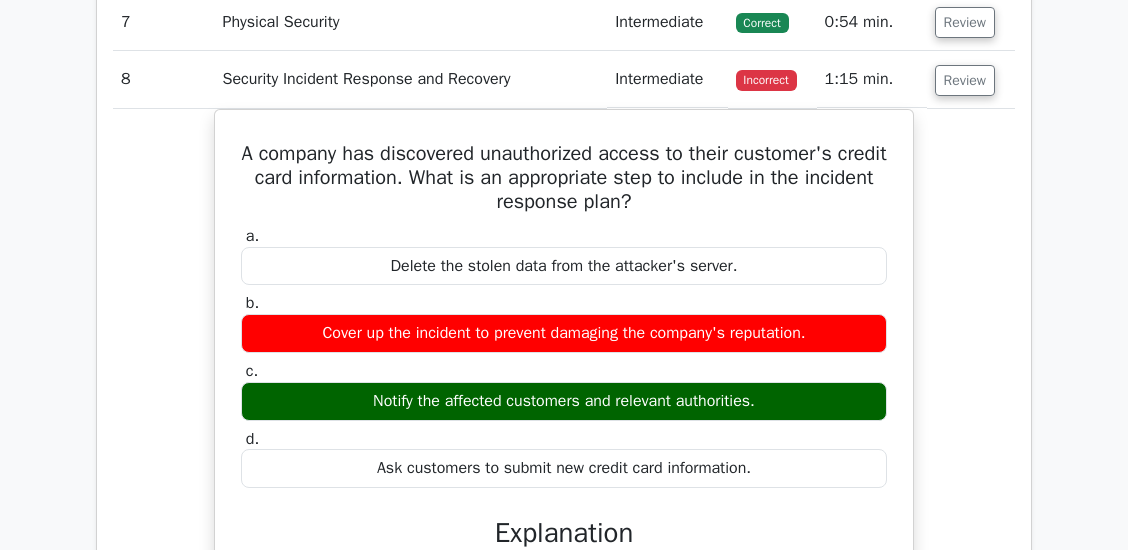 scroll, scrollTop: 2066, scrollLeft: 0, axis: vertical 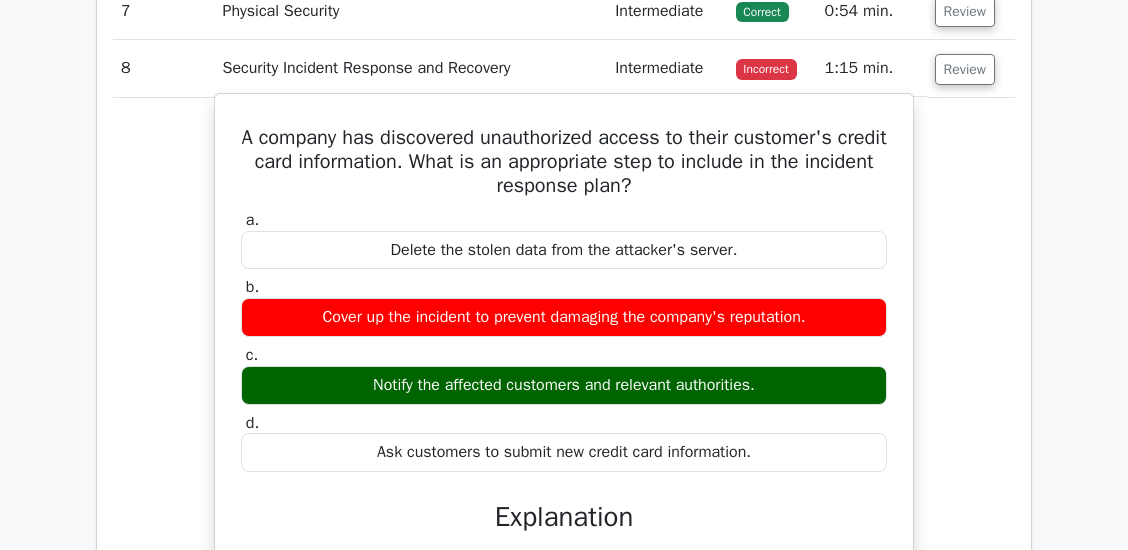 drag, startPoint x: 232, startPoint y: 157, endPoint x: 779, endPoint y: 481, distance: 635.75543 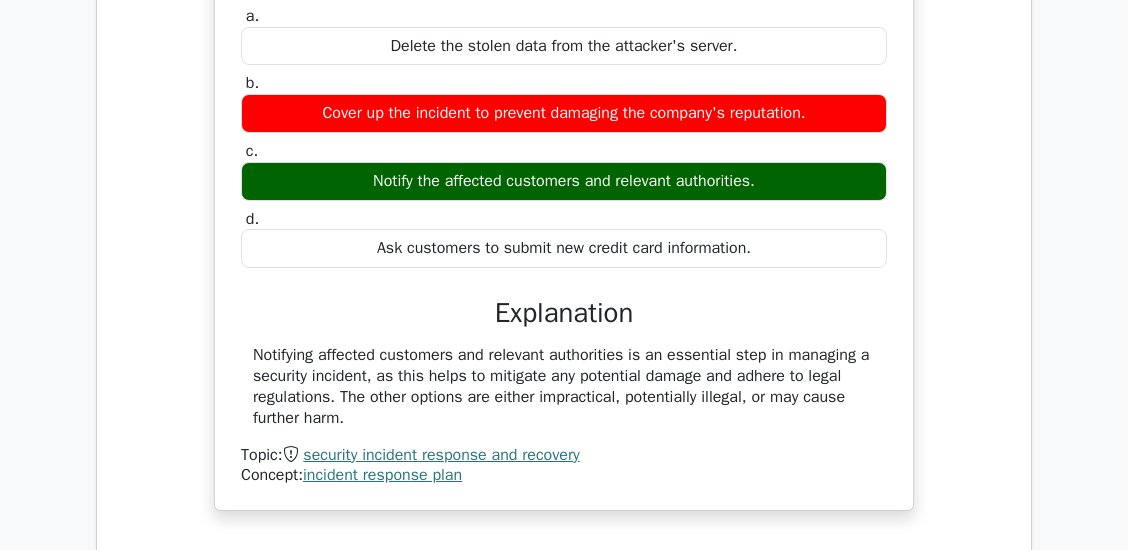 scroll, scrollTop: 2333, scrollLeft: 0, axis: vertical 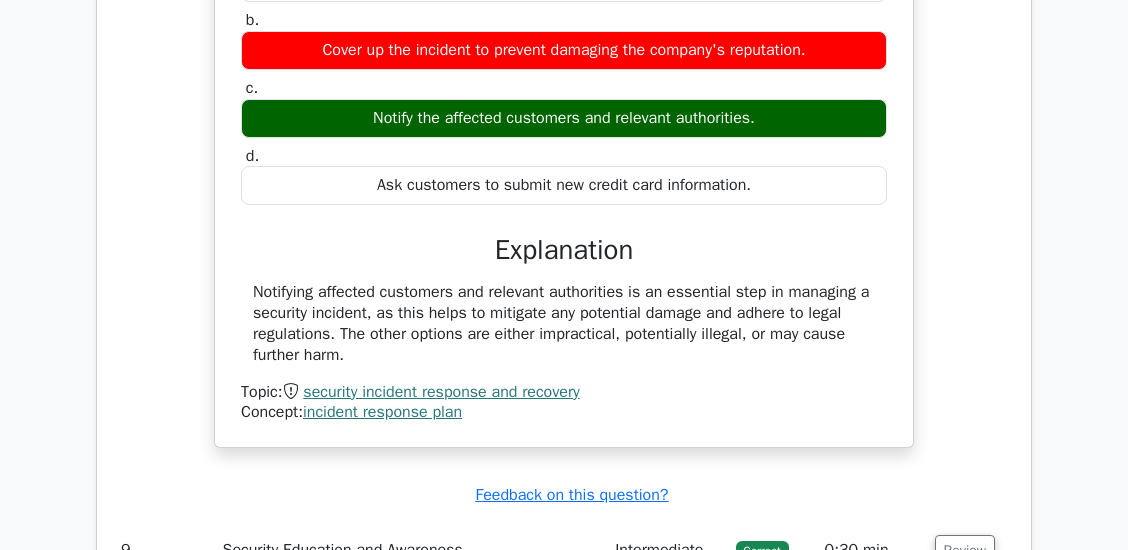 click on "Notifying affected customers and relevant authorities is an essential step in managing a security incident, as this helps to mitigate any potential damage and adhere to legal regulations. The other options are either impractical, potentially illegal, or may cause further harm." at bounding box center (564, 323) 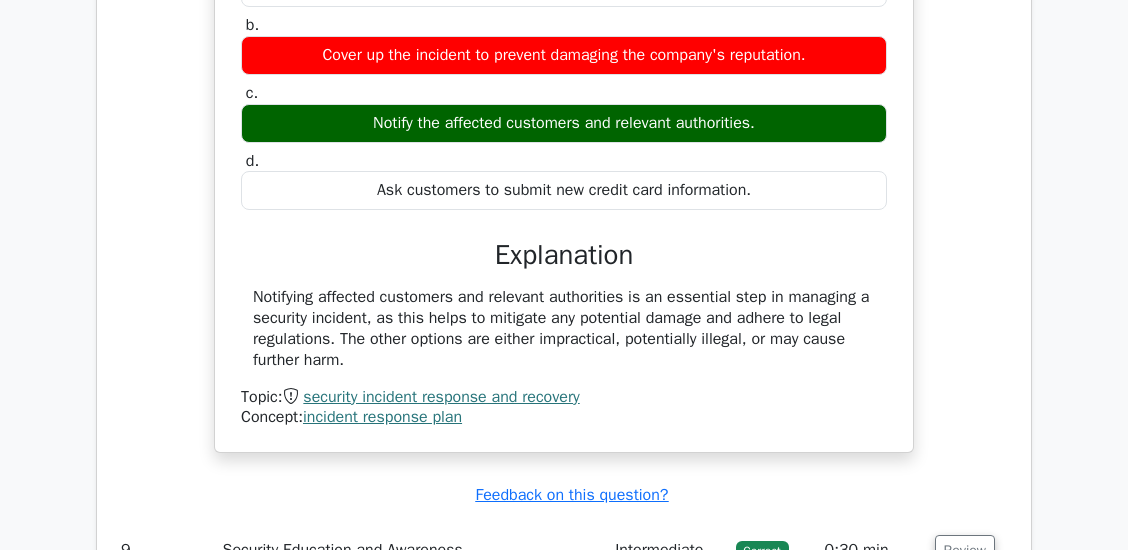 click on "A company has discovered unauthorized access to their customer's credit card information. What is an appropriate step to include in the incident response plan?
a.
Delete the stolen data from the attacker's server.
b.
c. d." at bounding box center [564, 154] 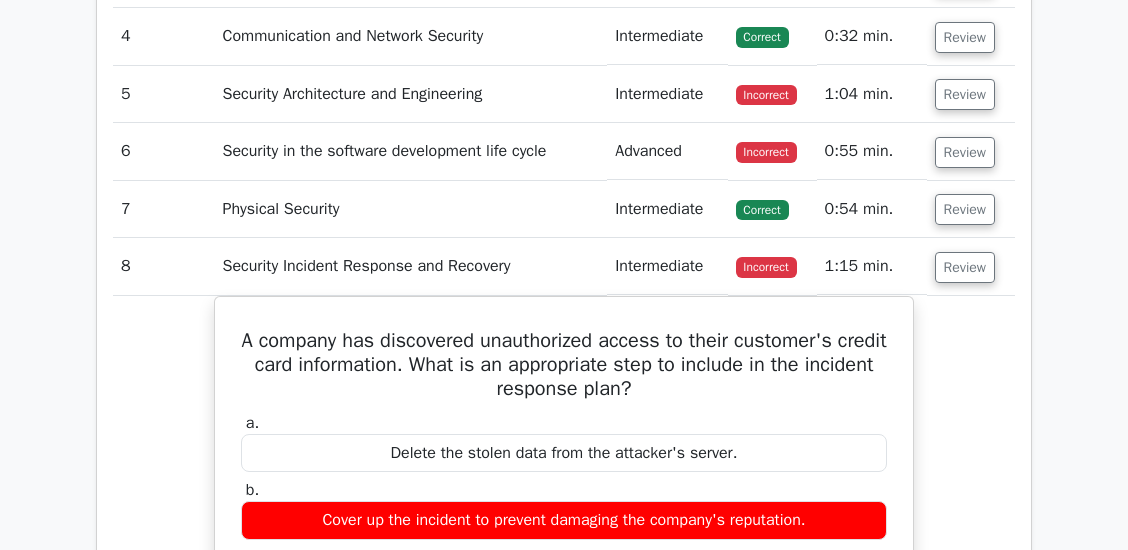 scroll, scrollTop: 1866, scrollLeft: 0, axis: vertical 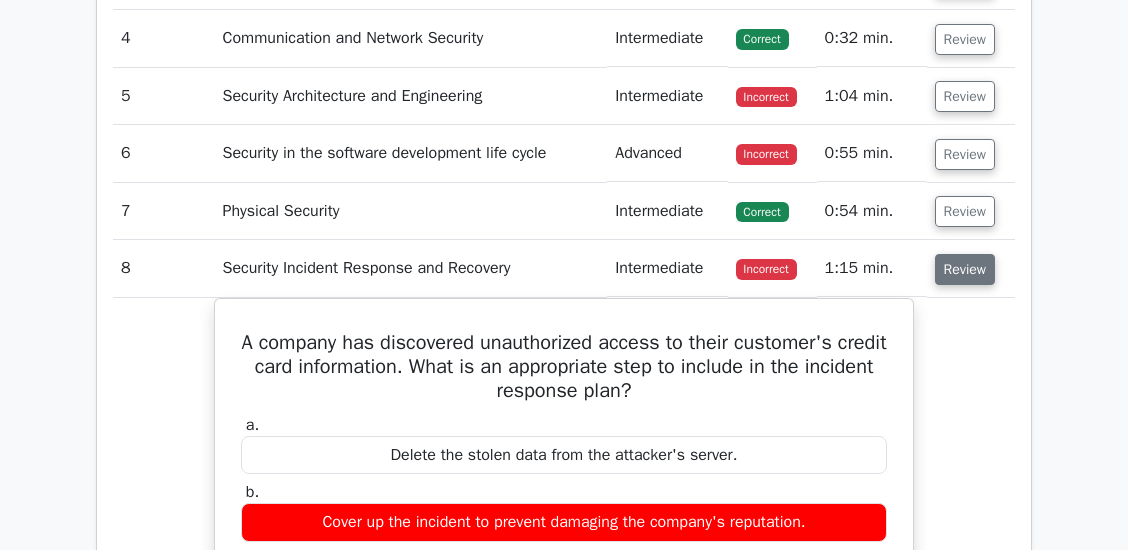 click on "Review" at bounding box center [965, 269] 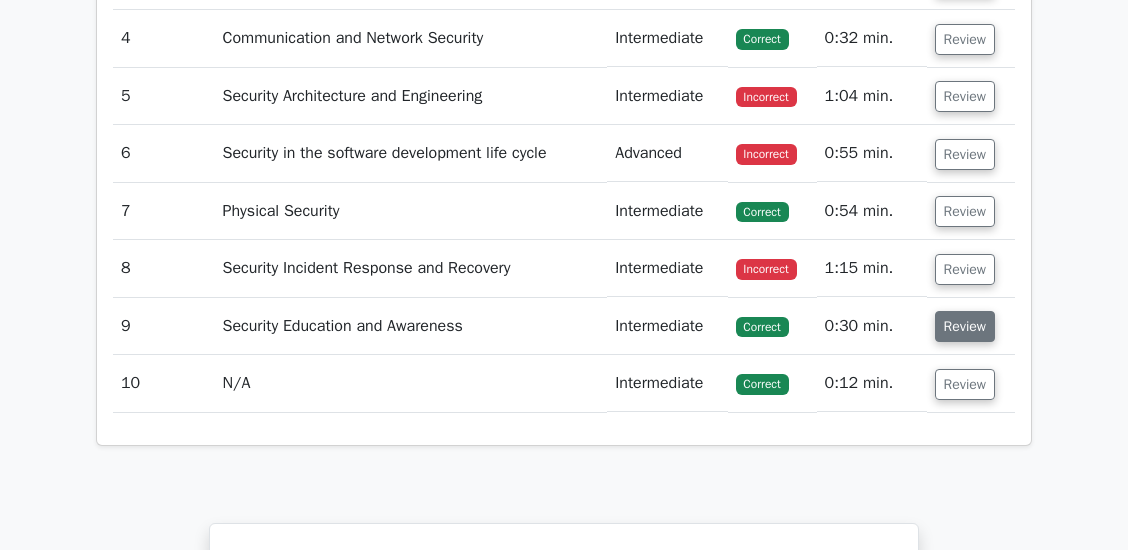 click on "Review" at bounding box center [965, 326] 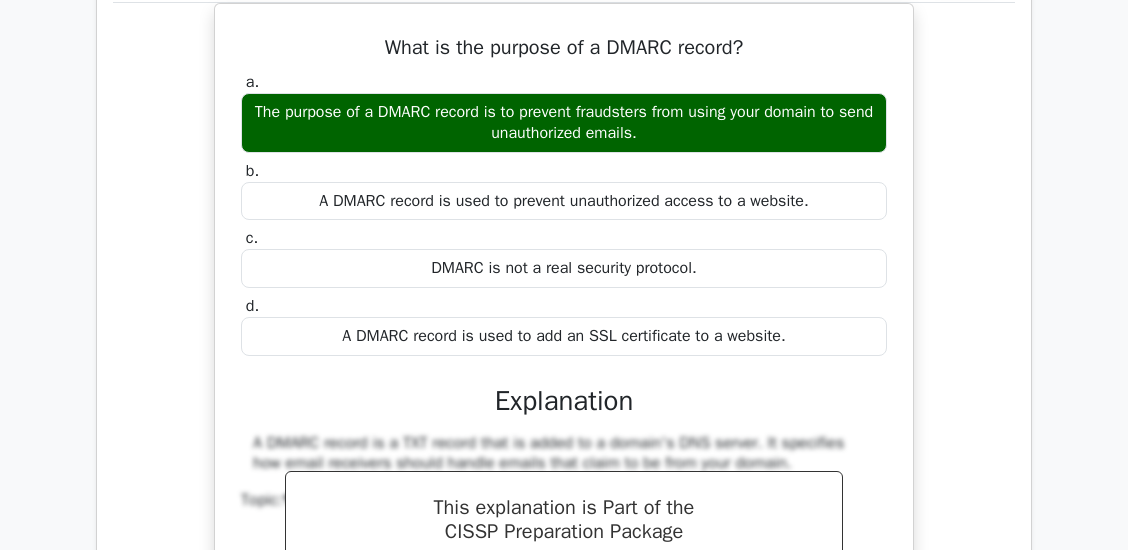 scroll, scrollTop: 2202, scrollLeft: 0, axis: vertical 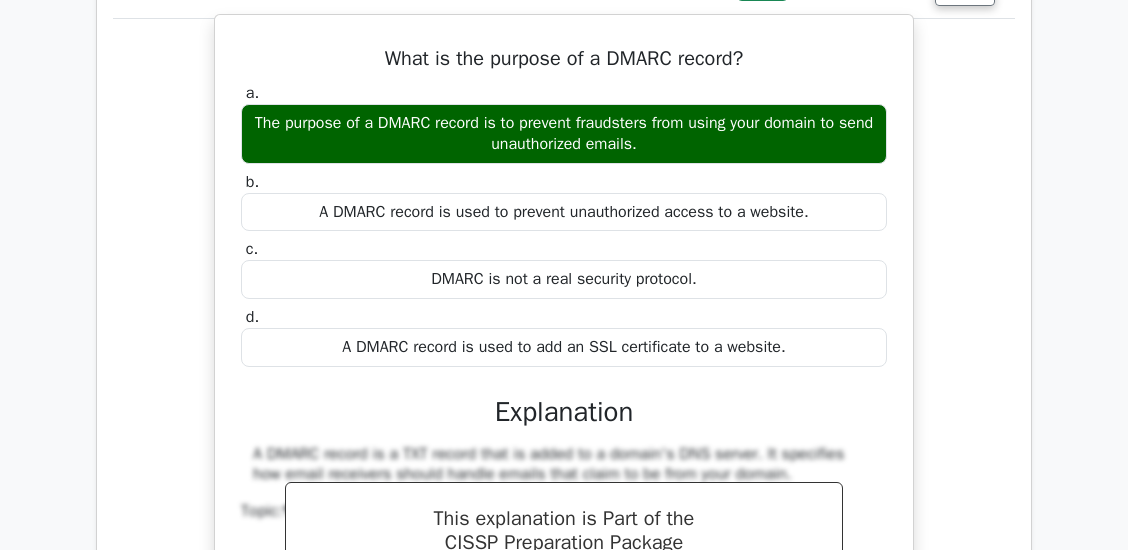 drag, startPoint x: 321, startPoint y: 82, endPoint x: 816, endPoint y: 353, distance: 564.32794 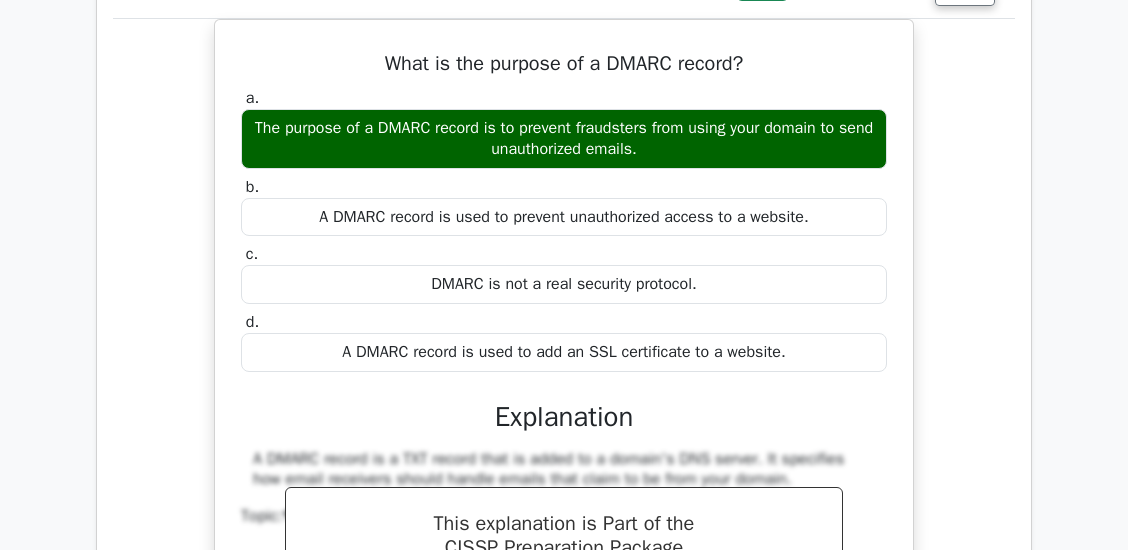 click on "What is the purpose of a DMARC record?
a.
The purpose of a DMARC record is to prevent fraudsters from using your domain to send unauthorized emails.
b.
c.
d." at bounding box center (564, 398) 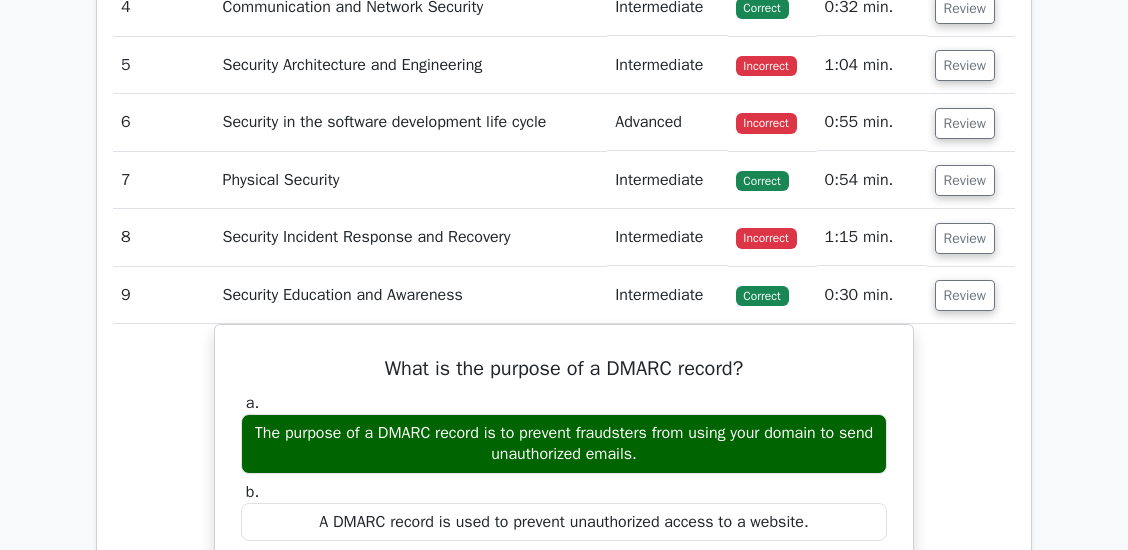 scroll, scrollTop: 1868, scrollLeft: 0, axis: vertical 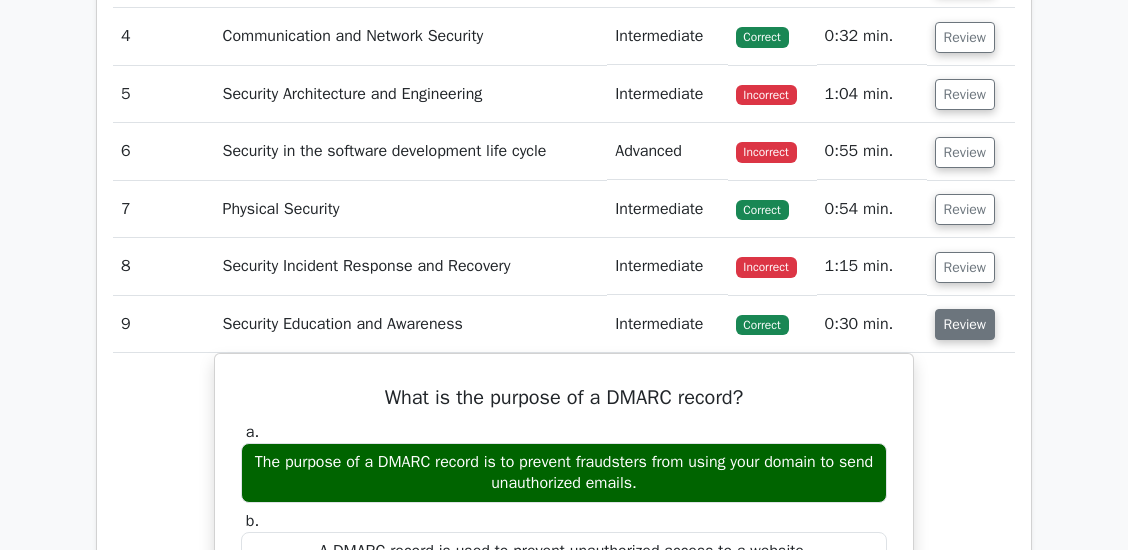 click on "Review" at bounding box center (965, 324) 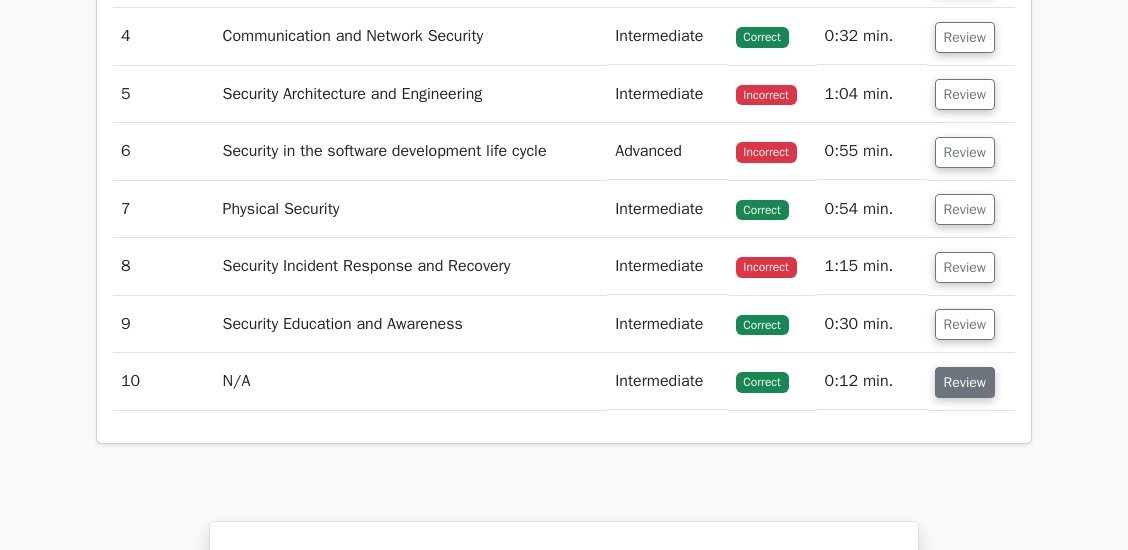 click on "Review" at bounding box center (965, 382) 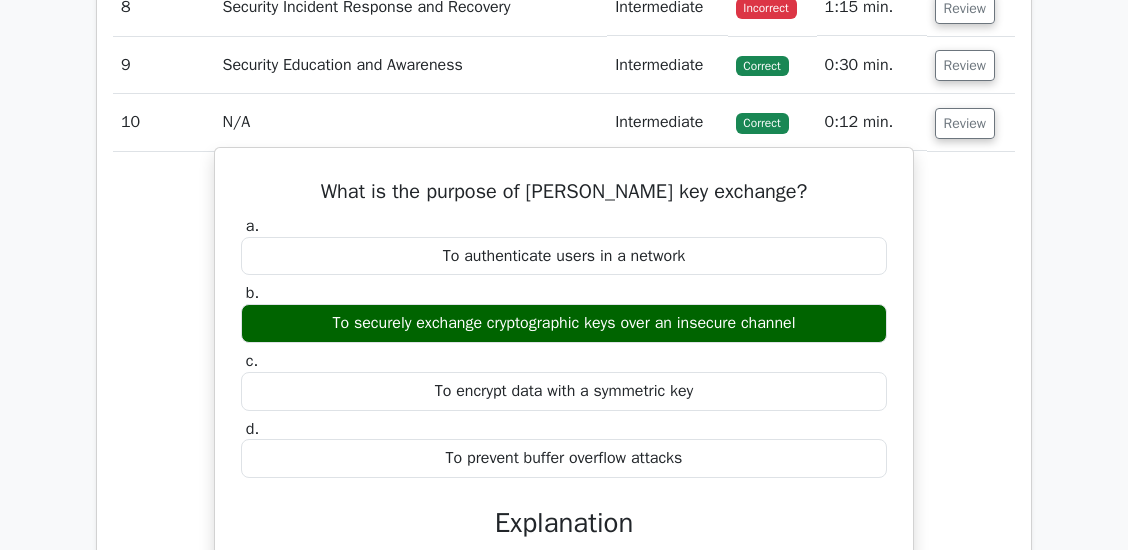 scroll, scrollTop: 2135, scrollLeft: 0, axis: vertical 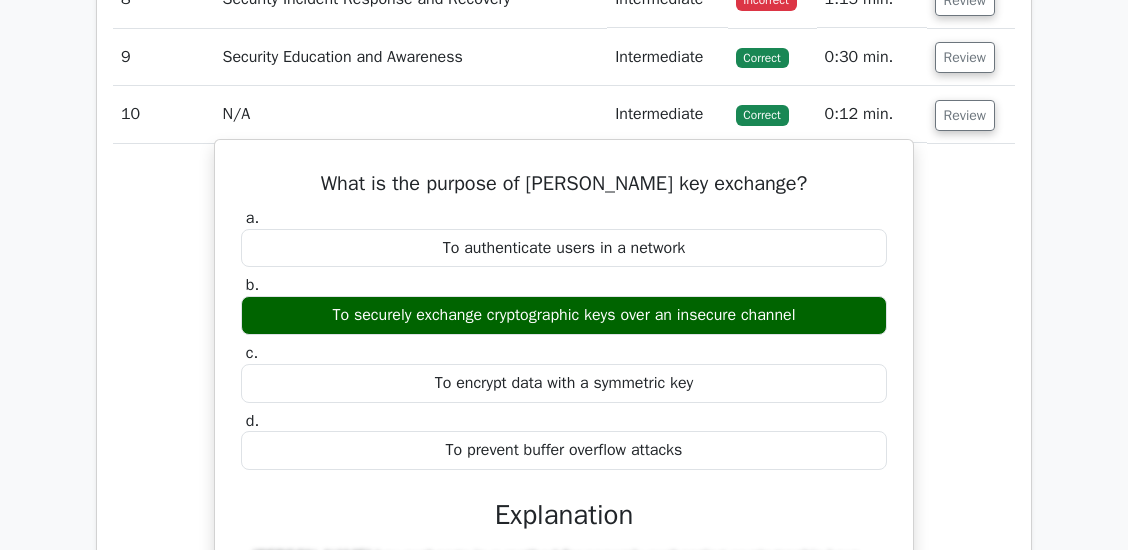 drag, startPoint x: 288, startPoint y: 189, endPoint x: 763, endPoint y: 402, distance: 520.57086 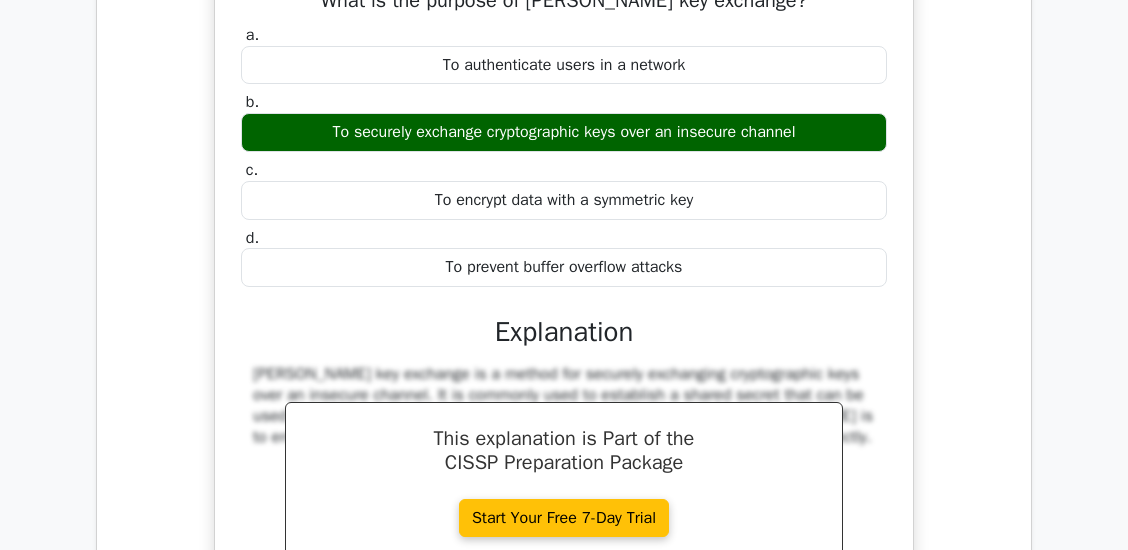 scroll, scrollTop: 2335, scrollLeft: 0, axis: vertical 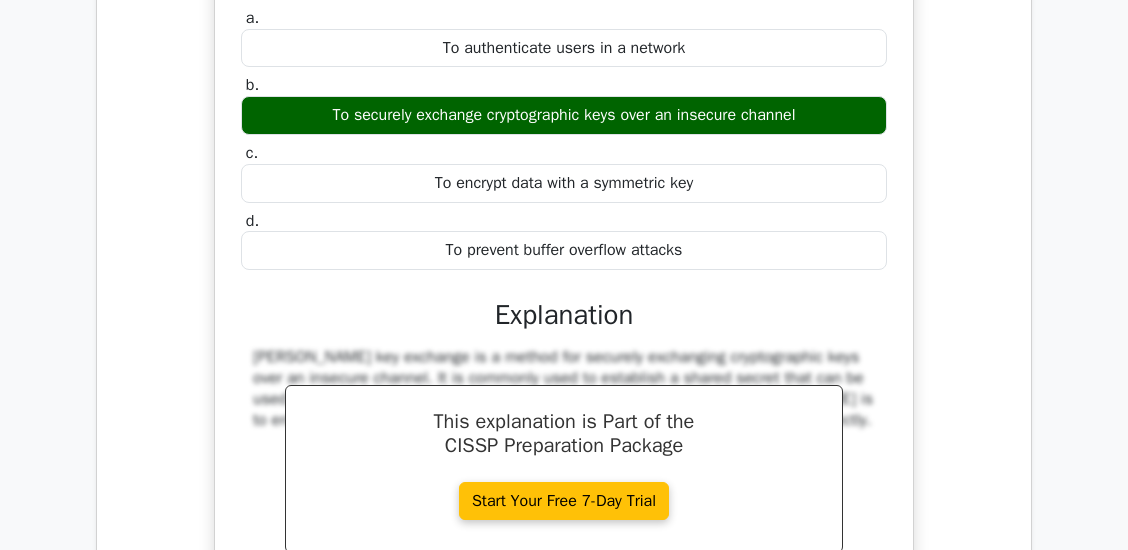 click on "To prevent buffer overflow attacks" at bounding box center (564, 250) 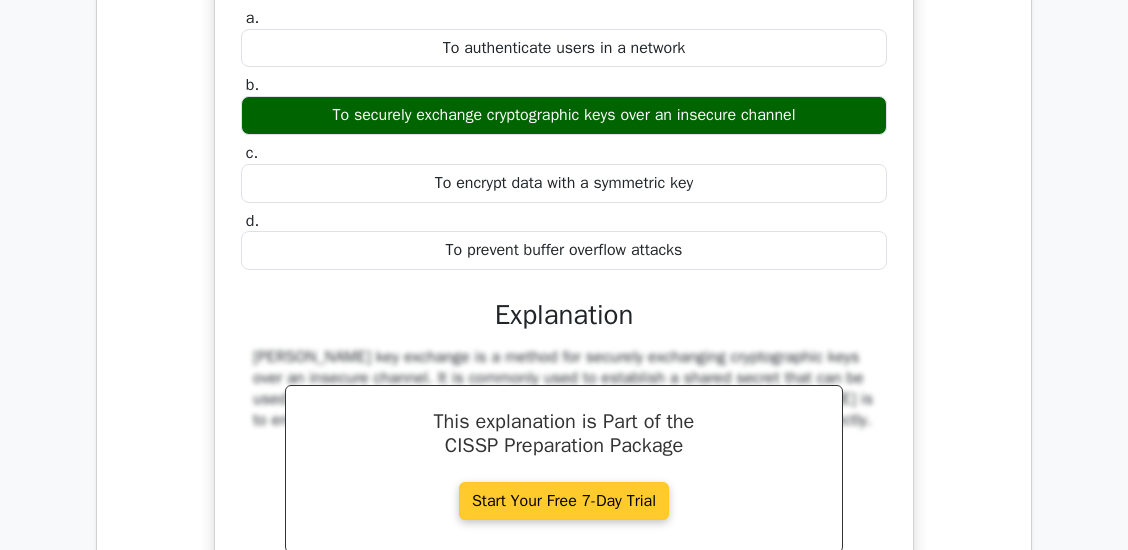 copy on "What is the purpose of [PERSON_NAME] key exchange?
a.
To authenticate users in a network
b.
To securely exchange cryptographic keys over an insecure channel
c.
To encrypt data with a symmetric key
d.
To prevent buffer overflow attacks" 